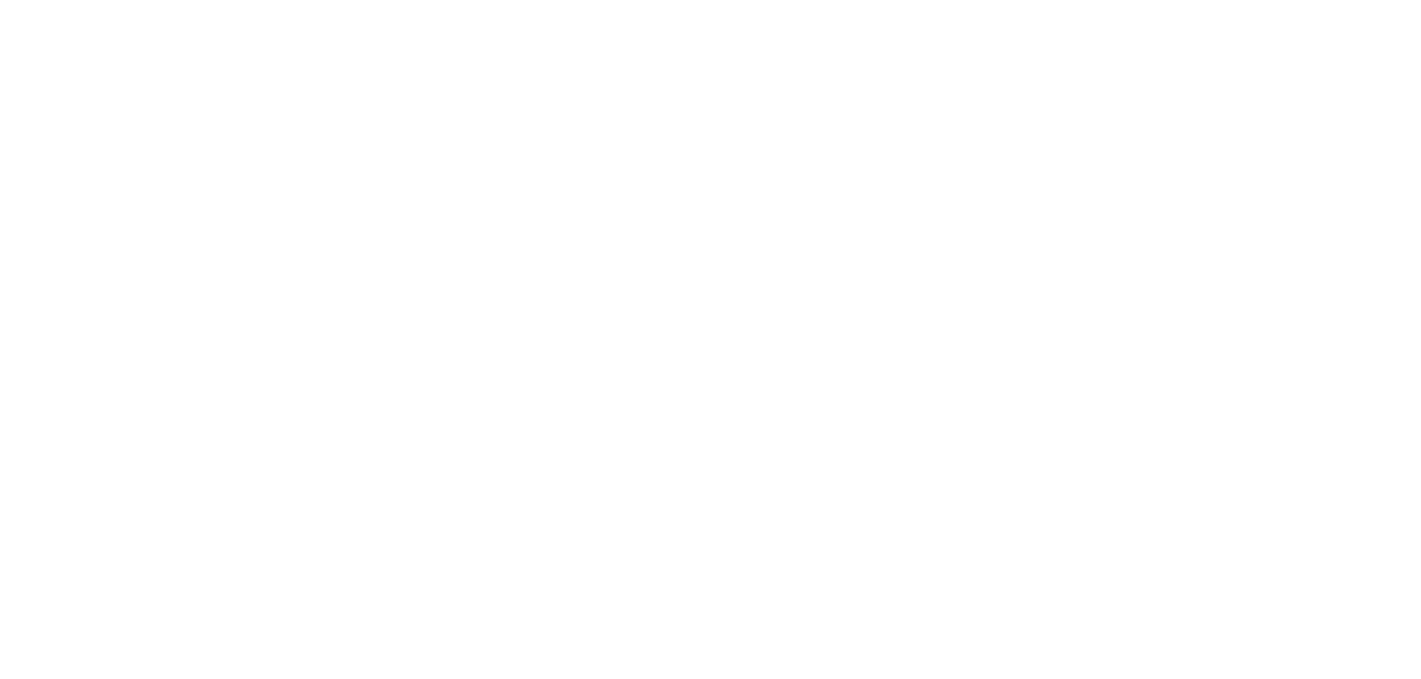 scroll, scrollTop: 0, scrollLeft: 0, axis: both 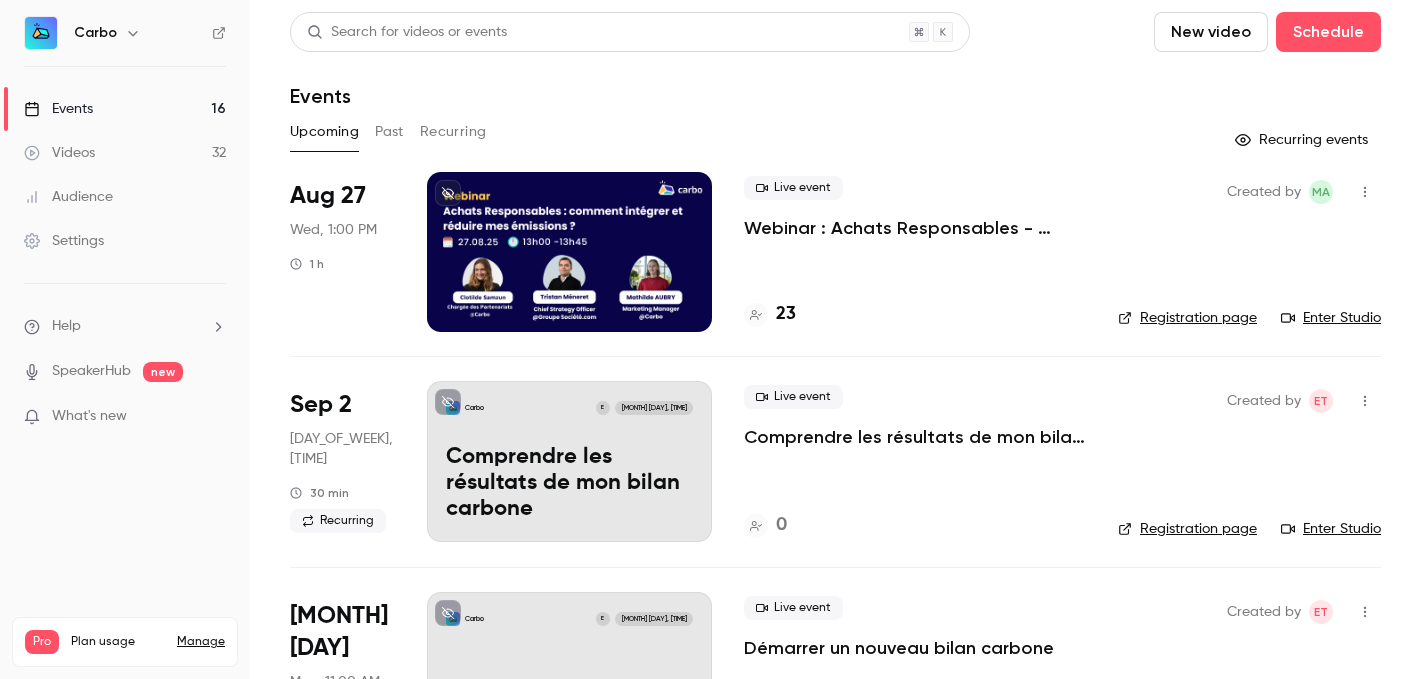 click on "Past" at bounding box center [389, 132] 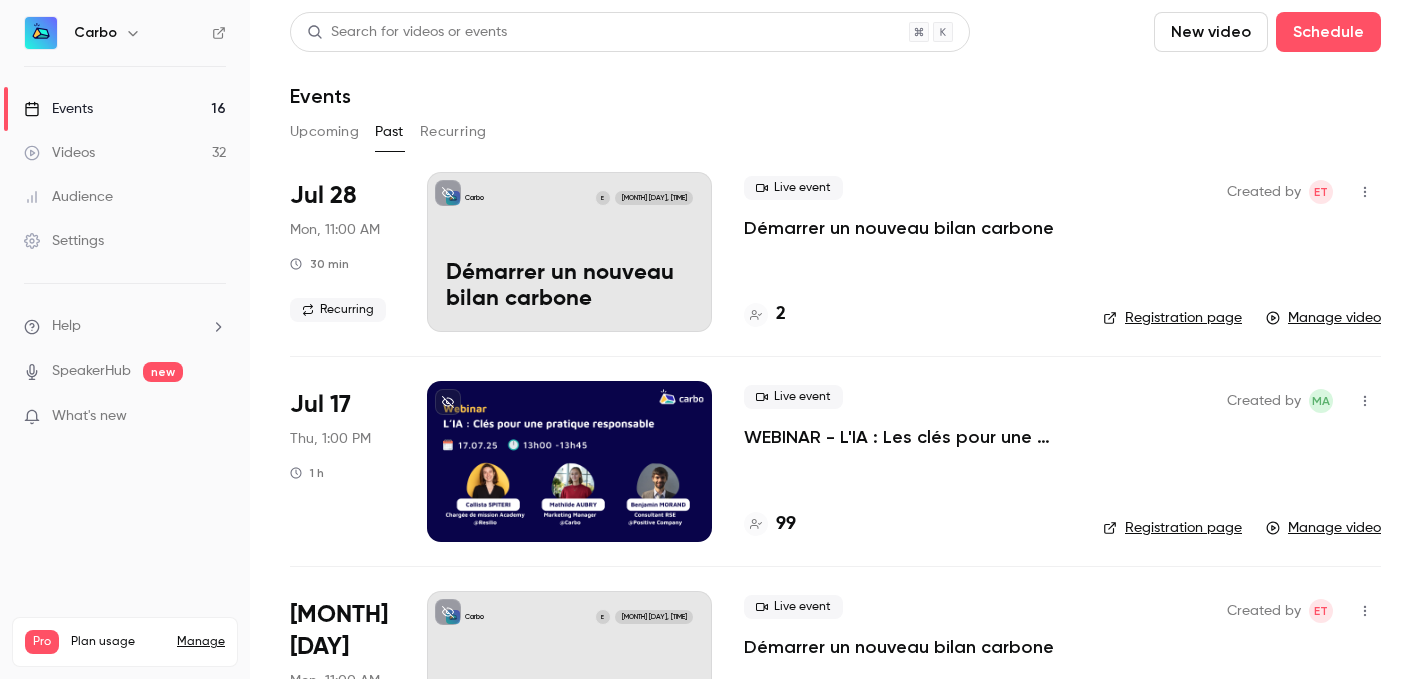 scroll, scrollTop: 158, scrollLeft: 0, axis: vertical 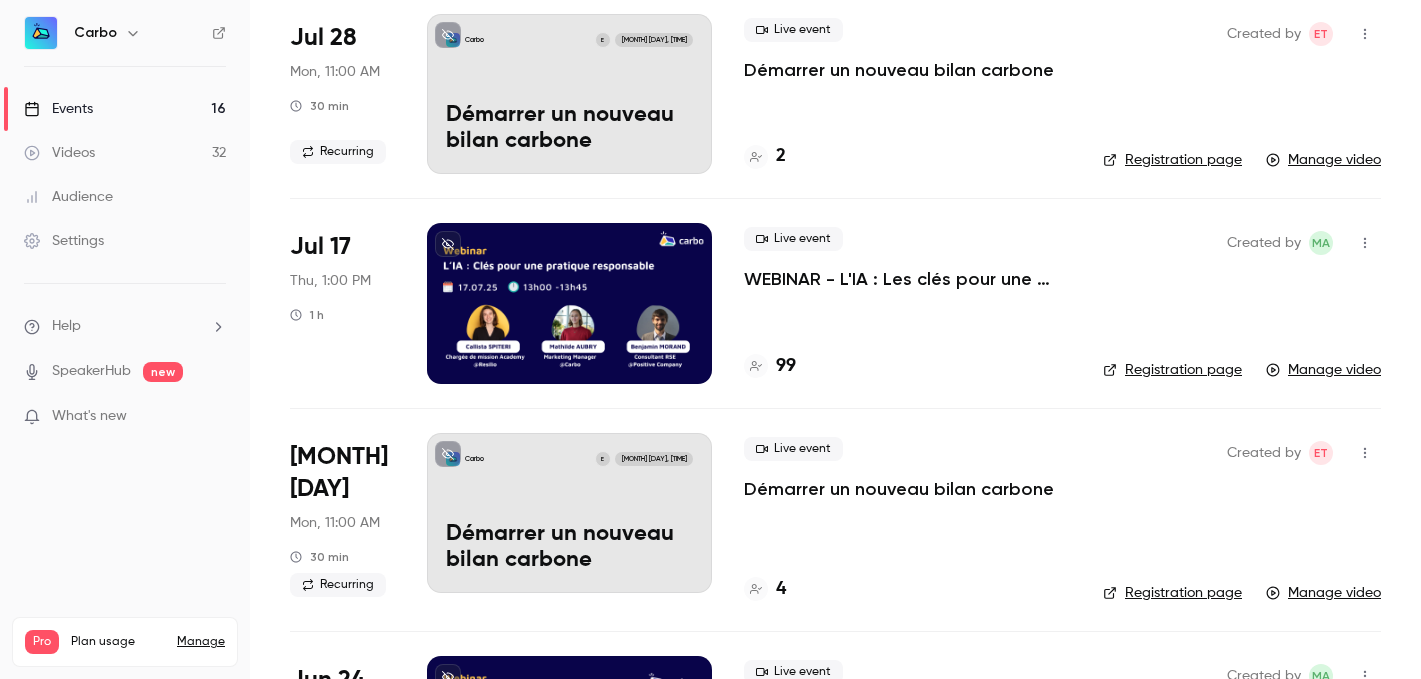 click at bounding box center [569, 303] 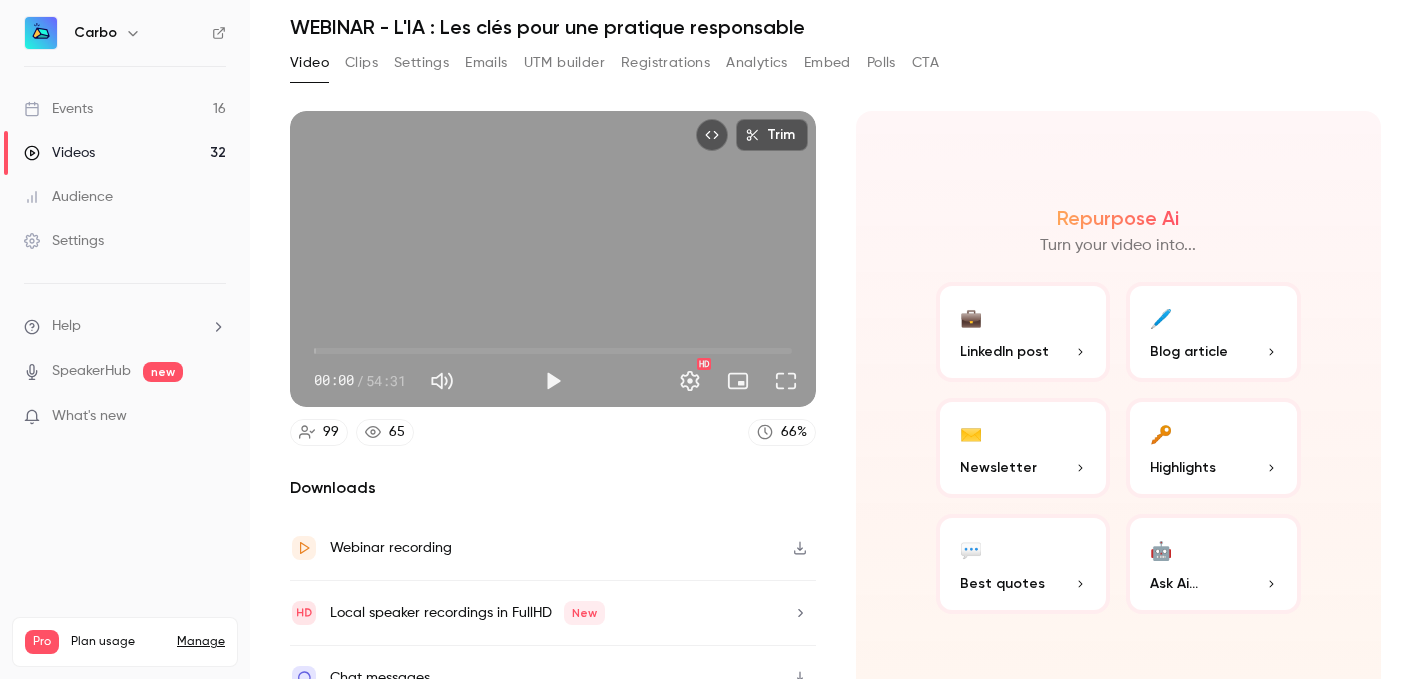 scroll, scrollTop: 95, scrollLeft: 0, axis: vertical 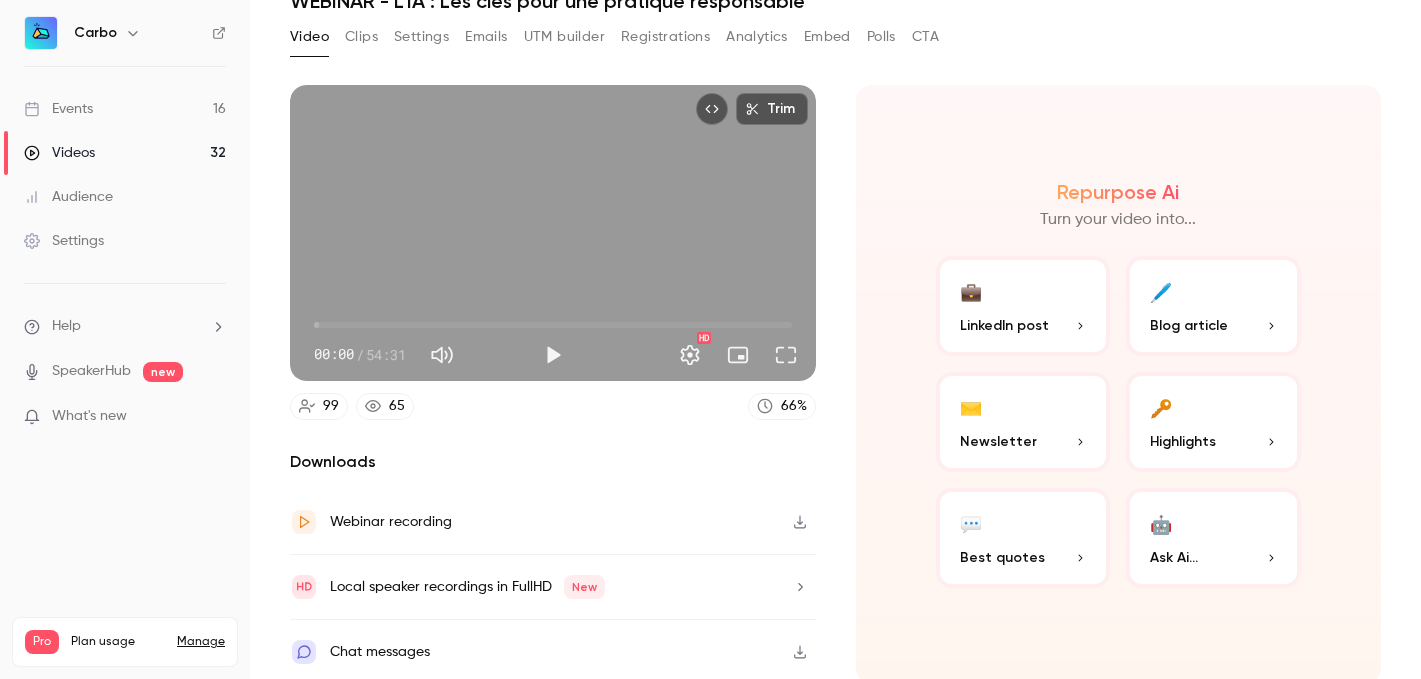 click 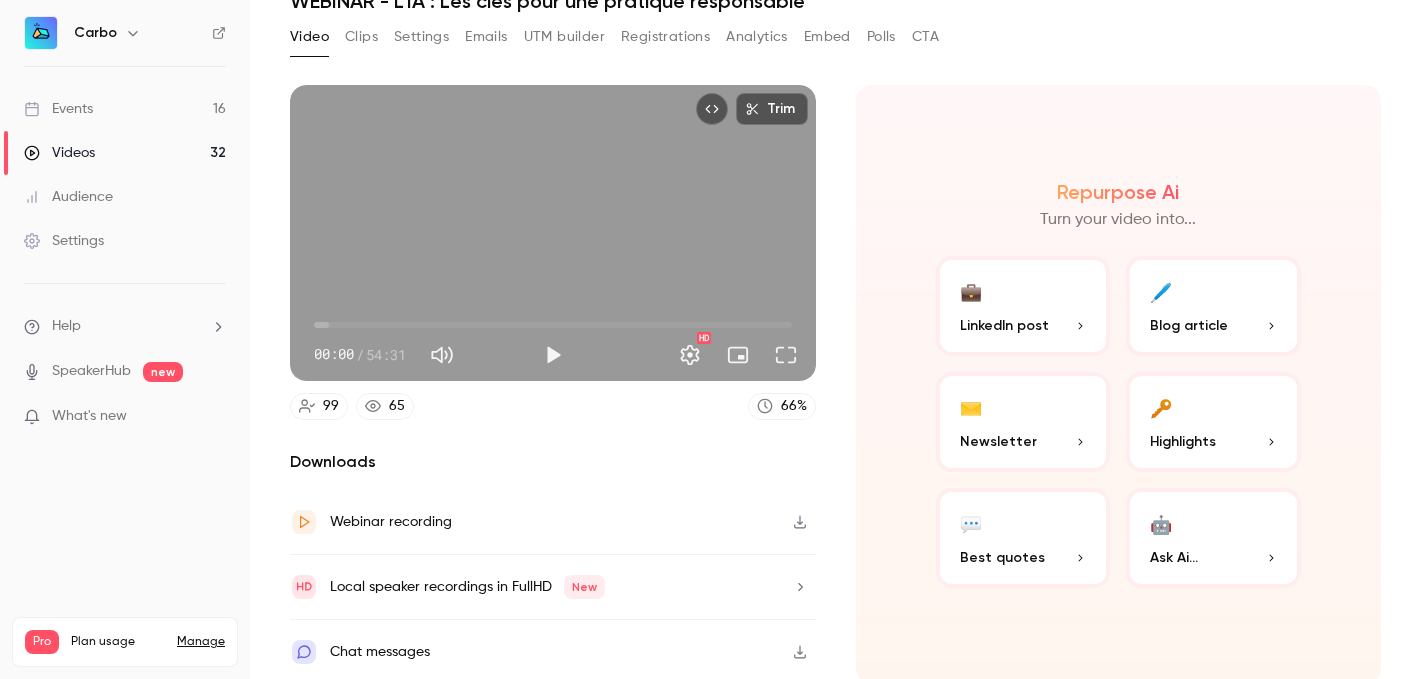 click on "Settings" at bounding box center [421, 37] 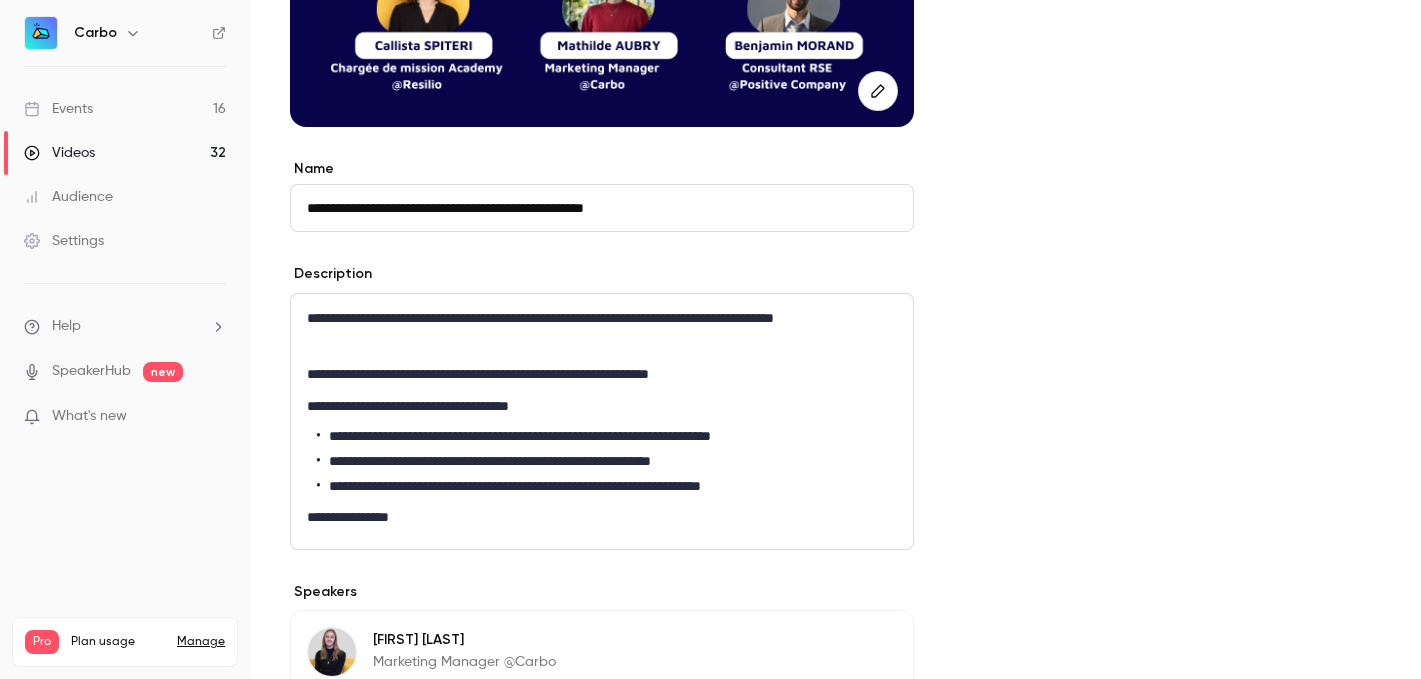 scroll, scrollTop: 515, scrollLeft: 0, axis: vertical 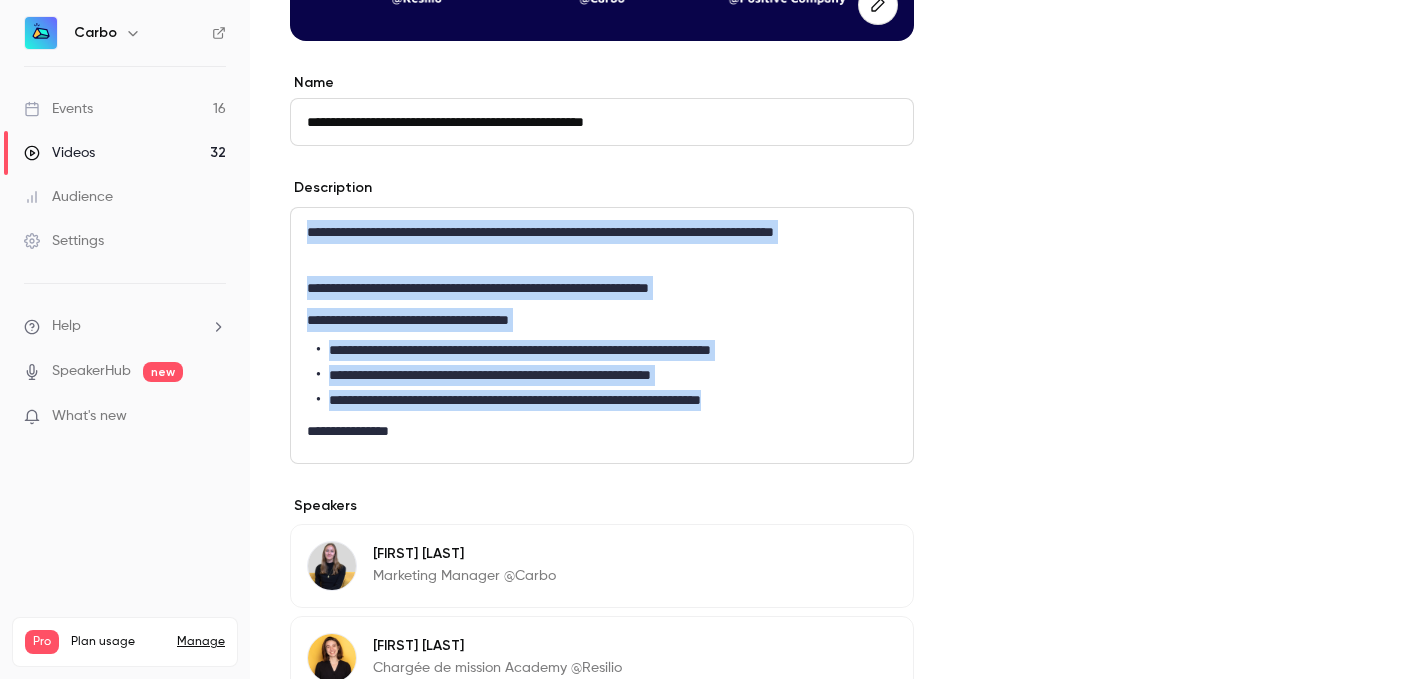 drag, startPoint x: 307, startPoint y: 236, endPoint x: 857, endPoint y: 394, distance: 572.2447 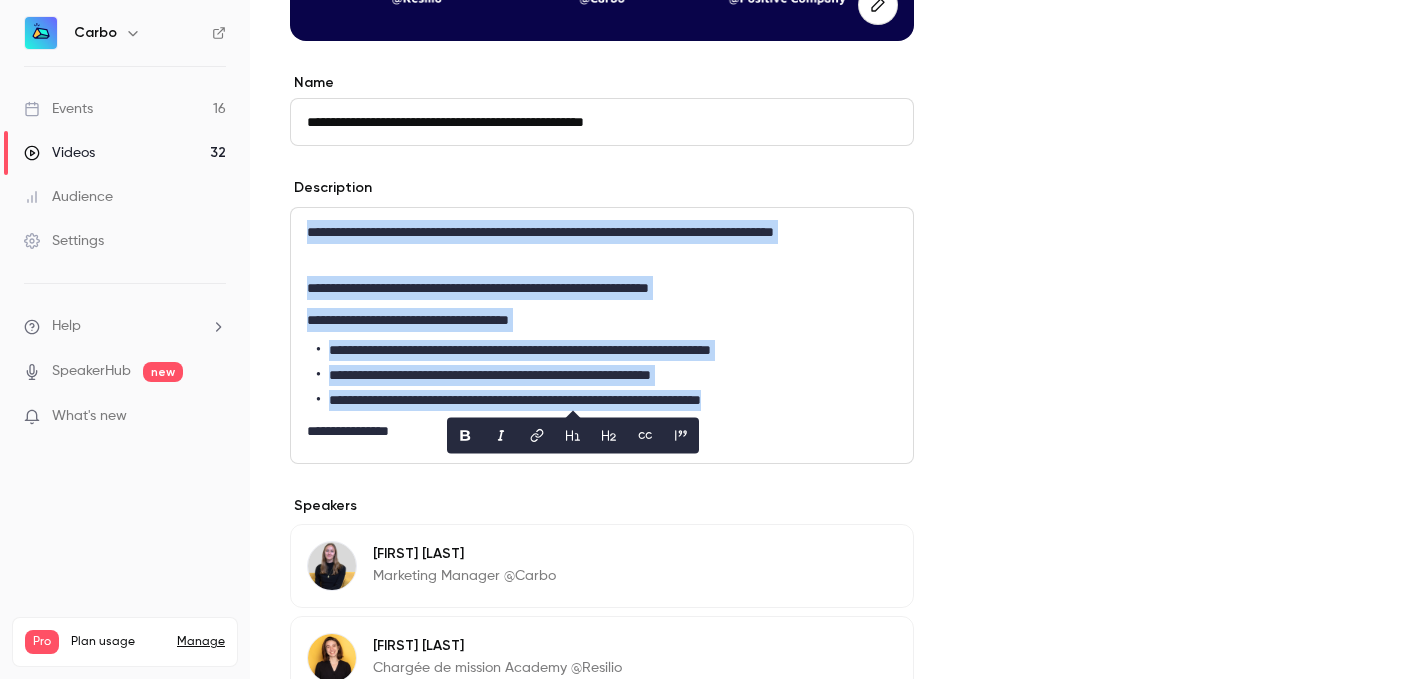 copy on "**********" 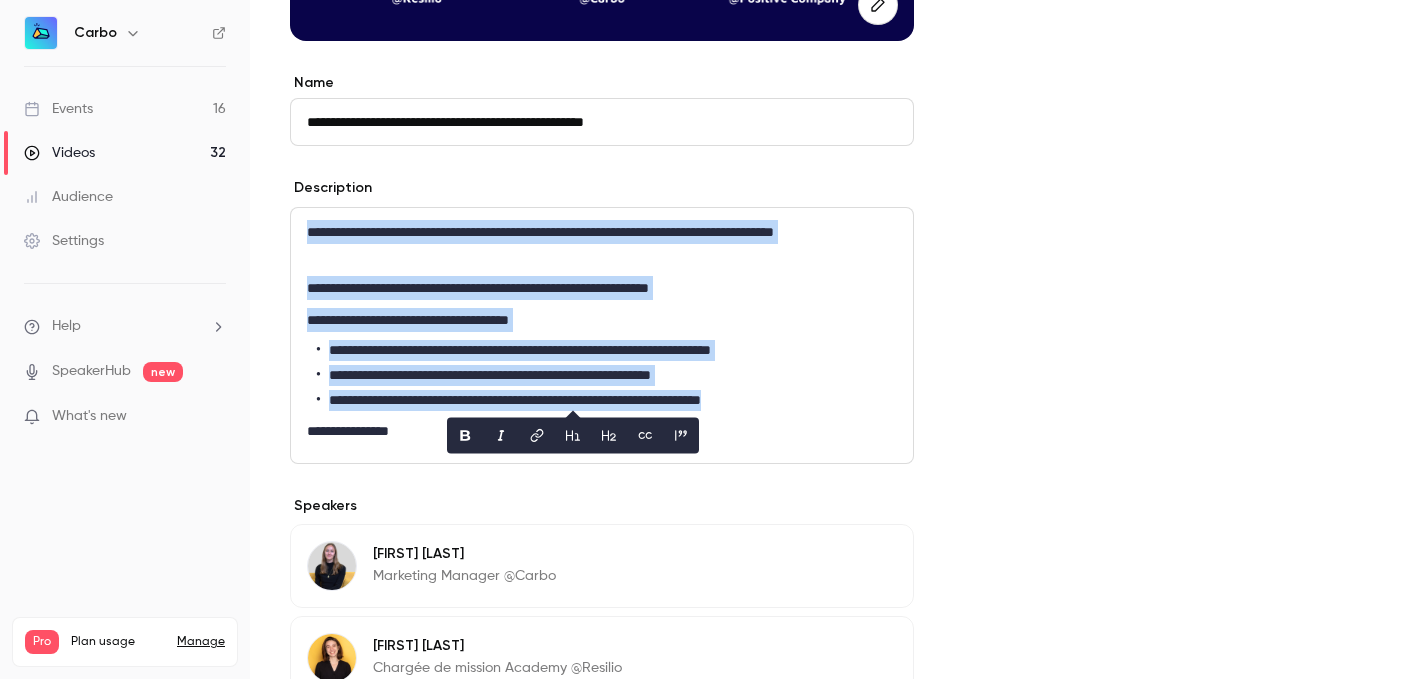 copy on "**********" 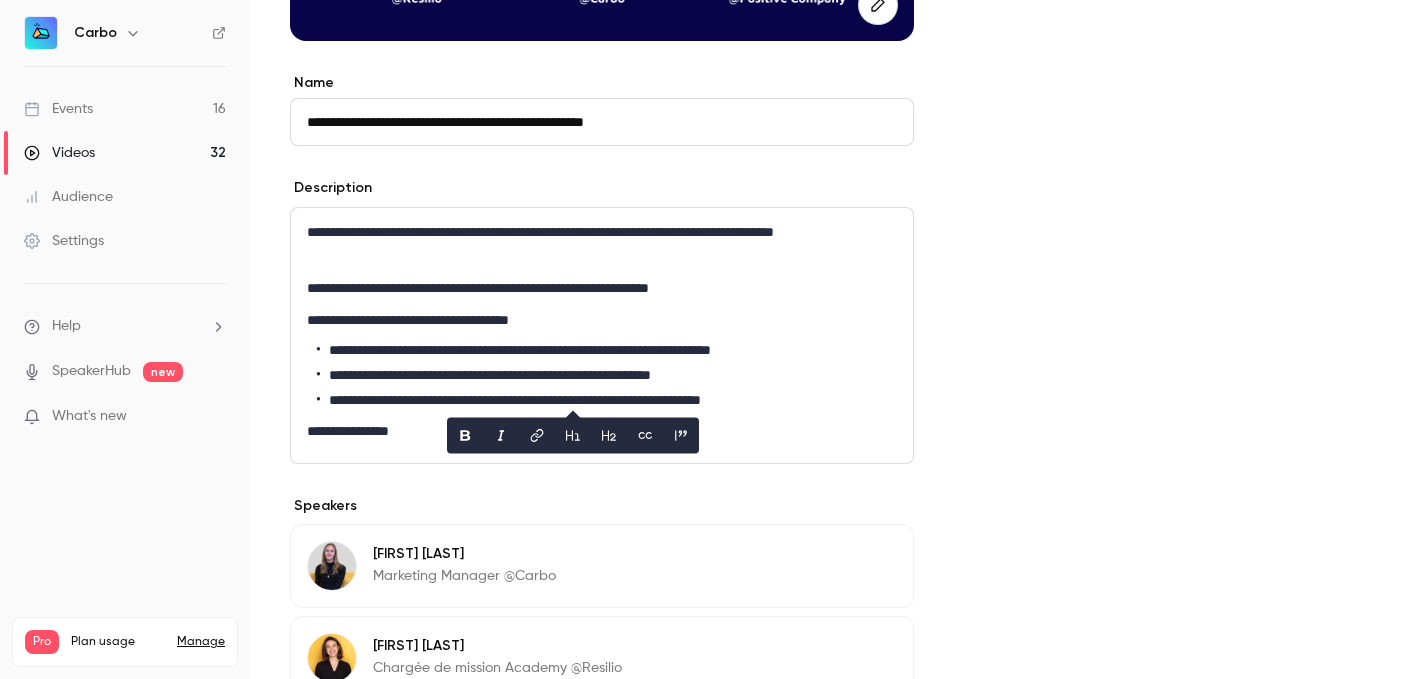 click on "**********" at bounding box center (602, 122) 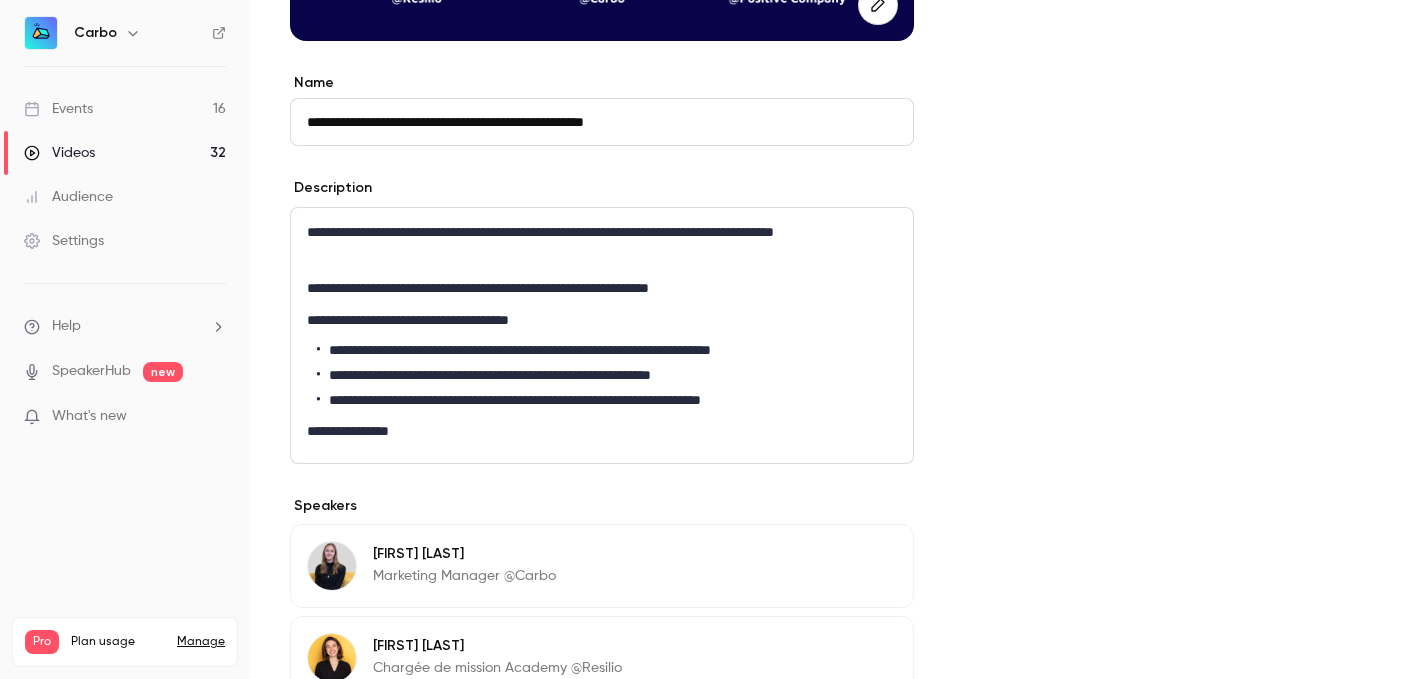 drag, startPoint x: 386, startPoint y: 124, endPoint x: 711, endPoint y: 117, distance: 325.07538 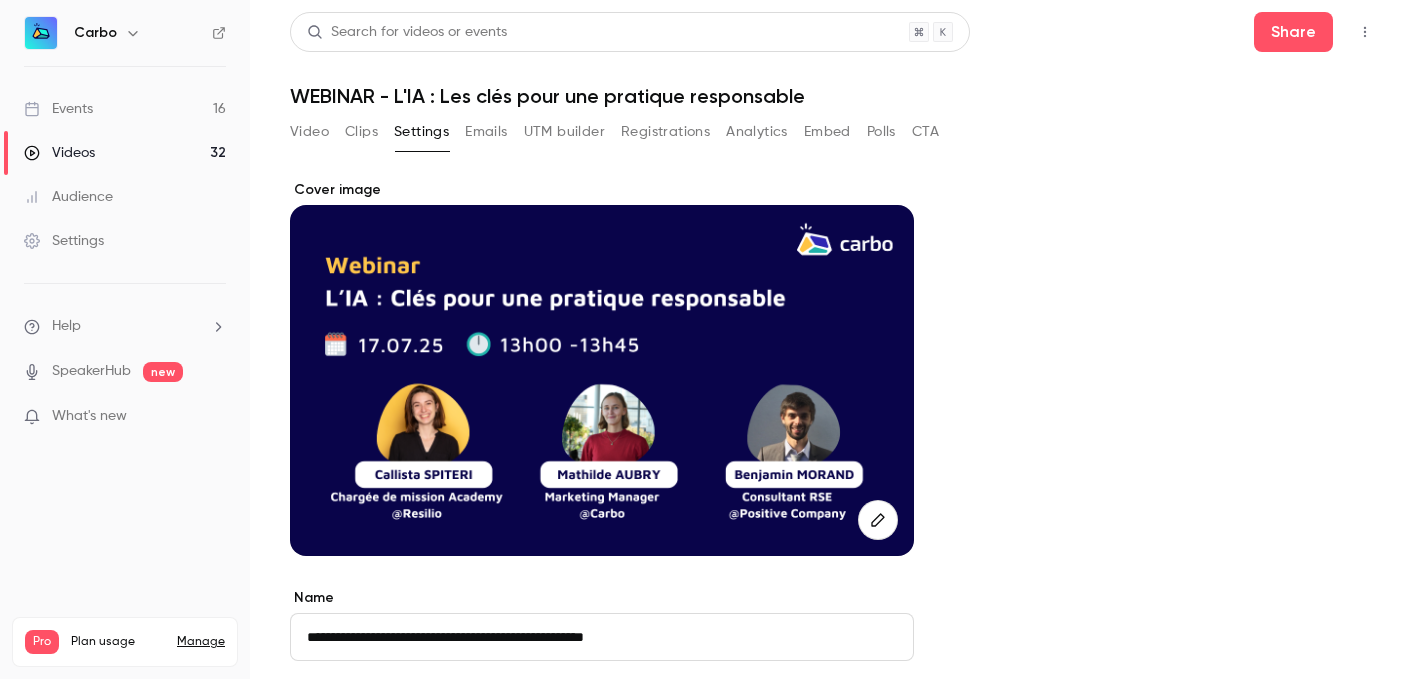 click on "Videos 32" at bounding box center [125, 153] 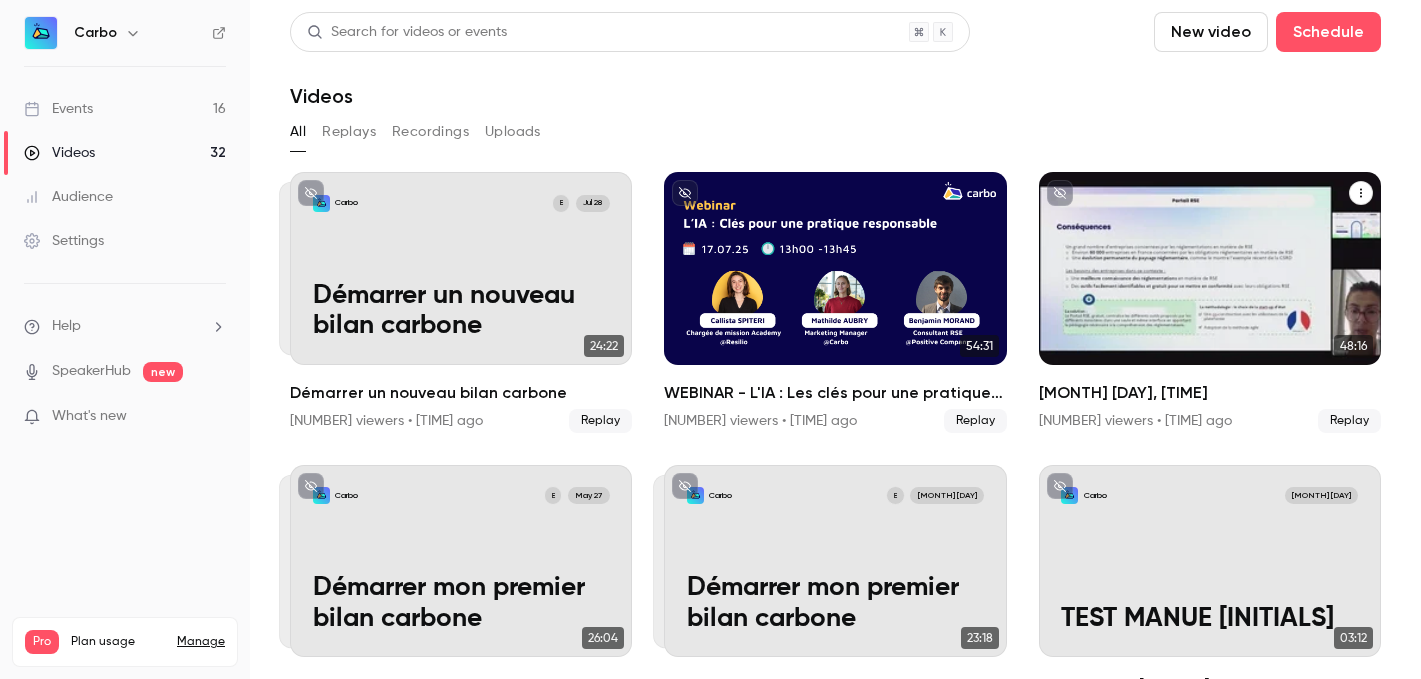 click at bounding box center (1210, 268) 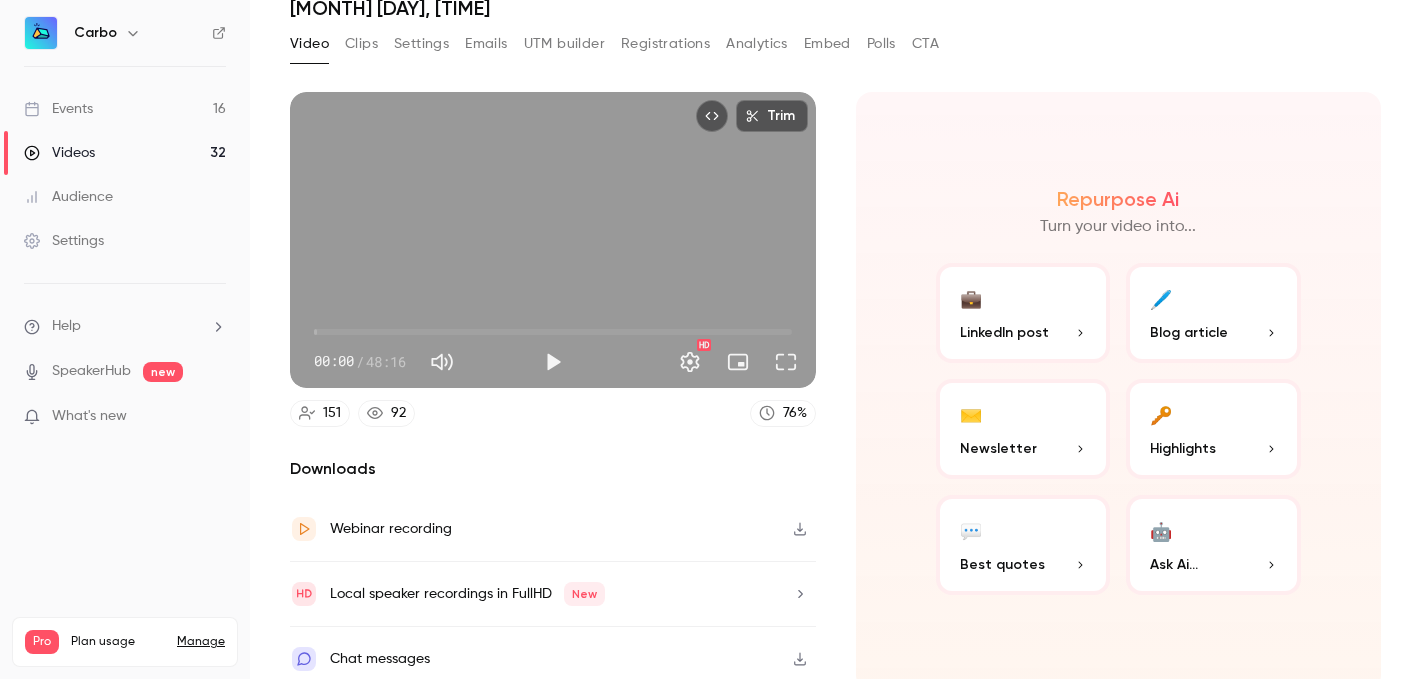 scroll, scrollTop: 95, scrollLeft: 0, axis: vertical 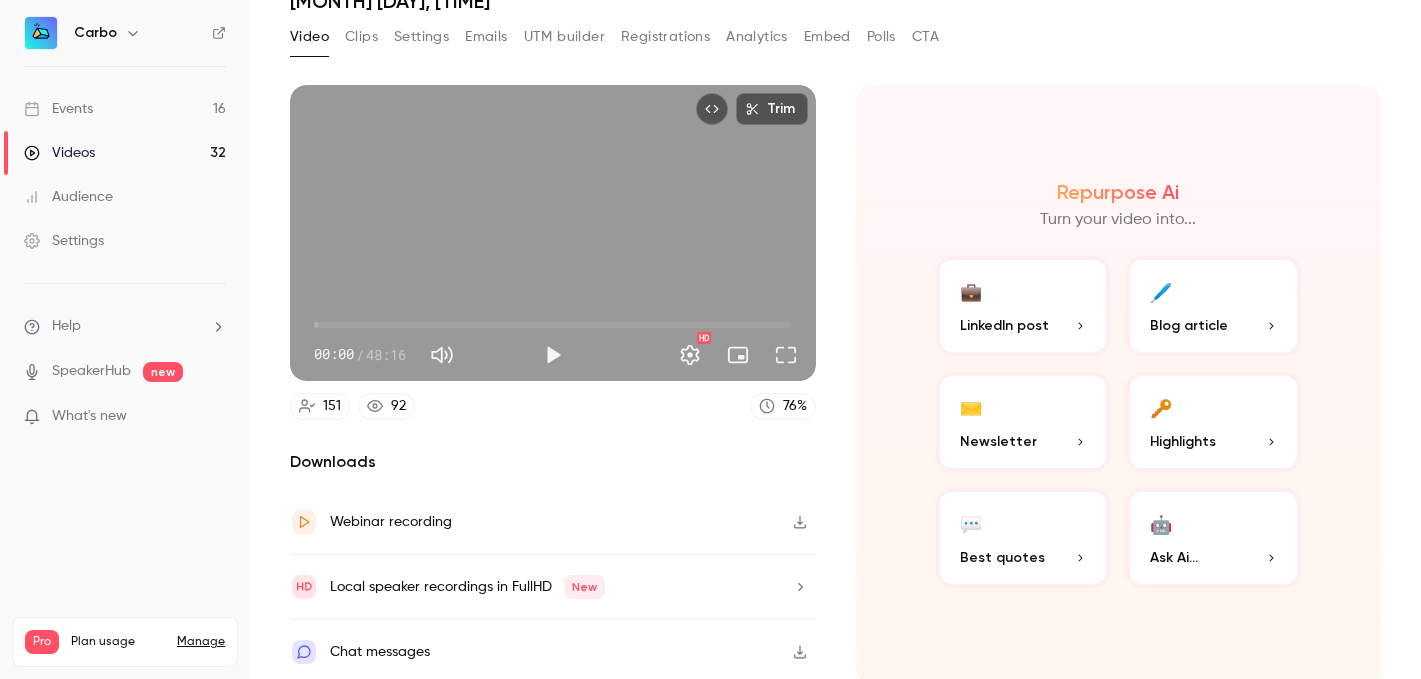 click 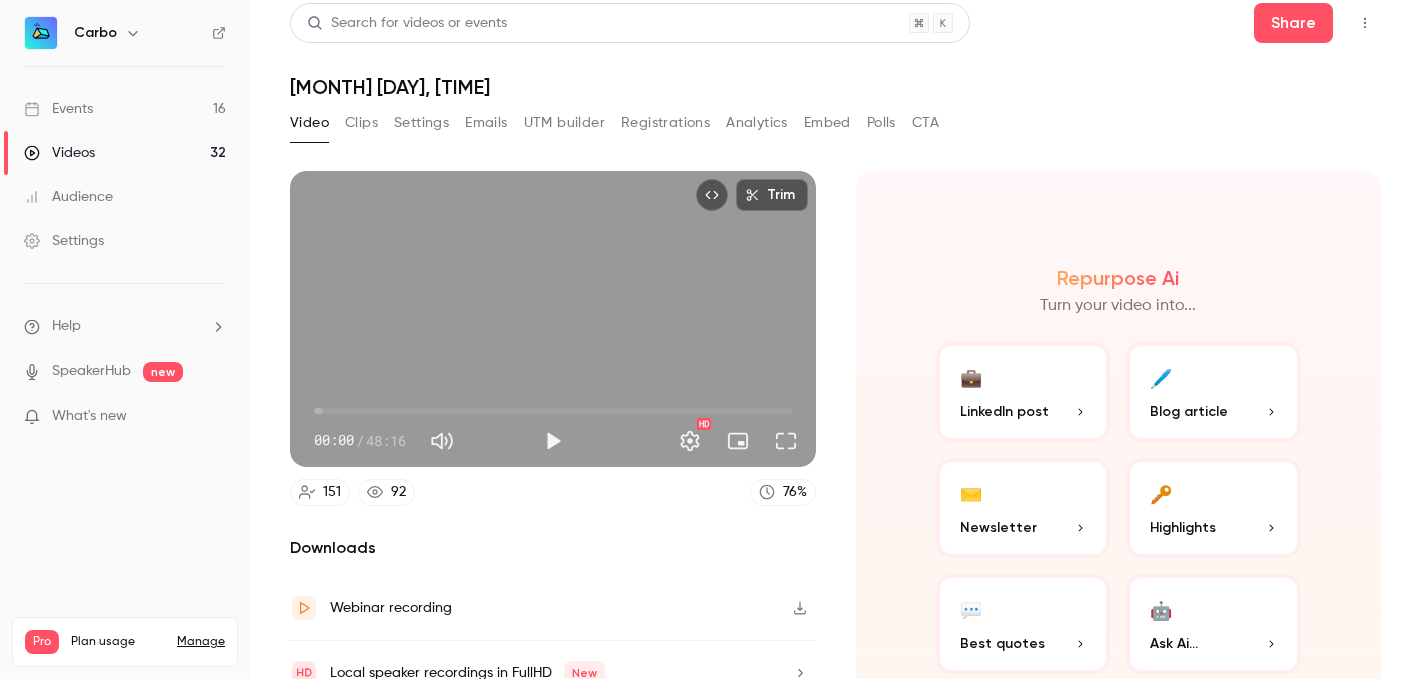 scroll, scrollTop: 0, scrollLeft: 0, axis: both 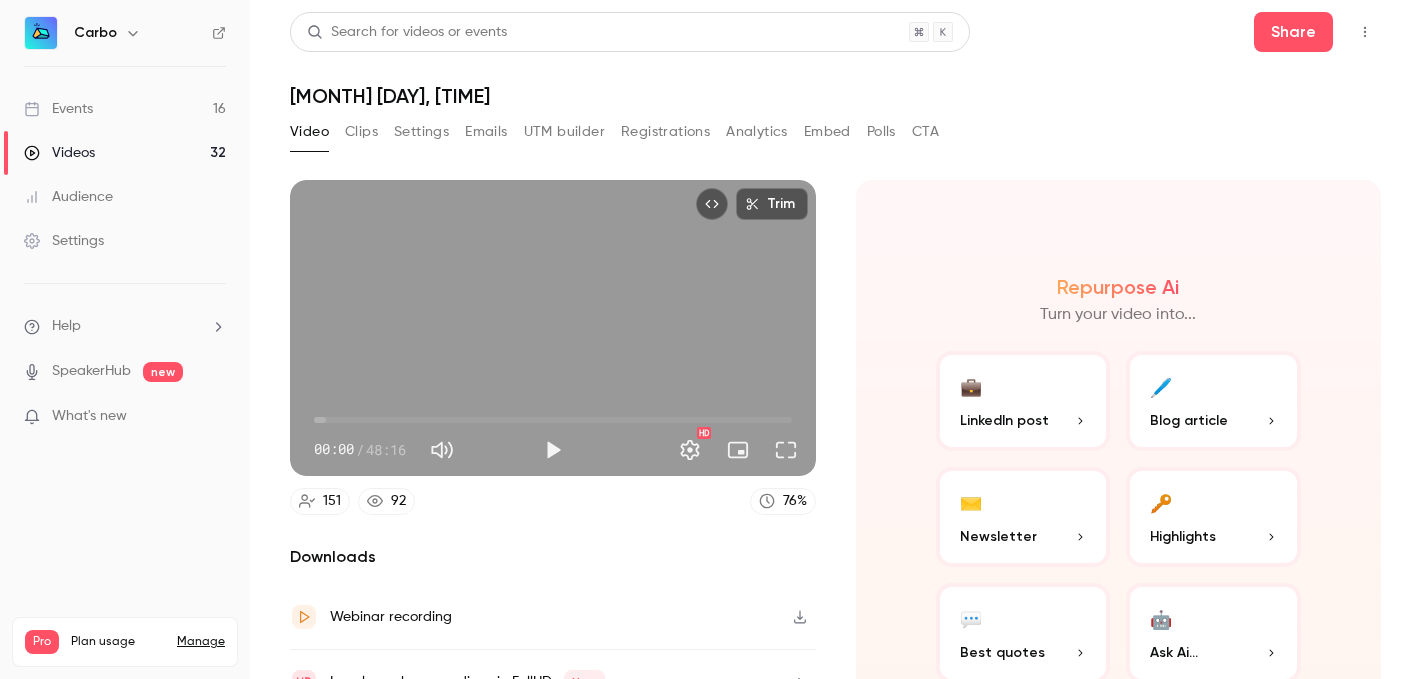 click on "Settings" at bounding box center (421, 132) 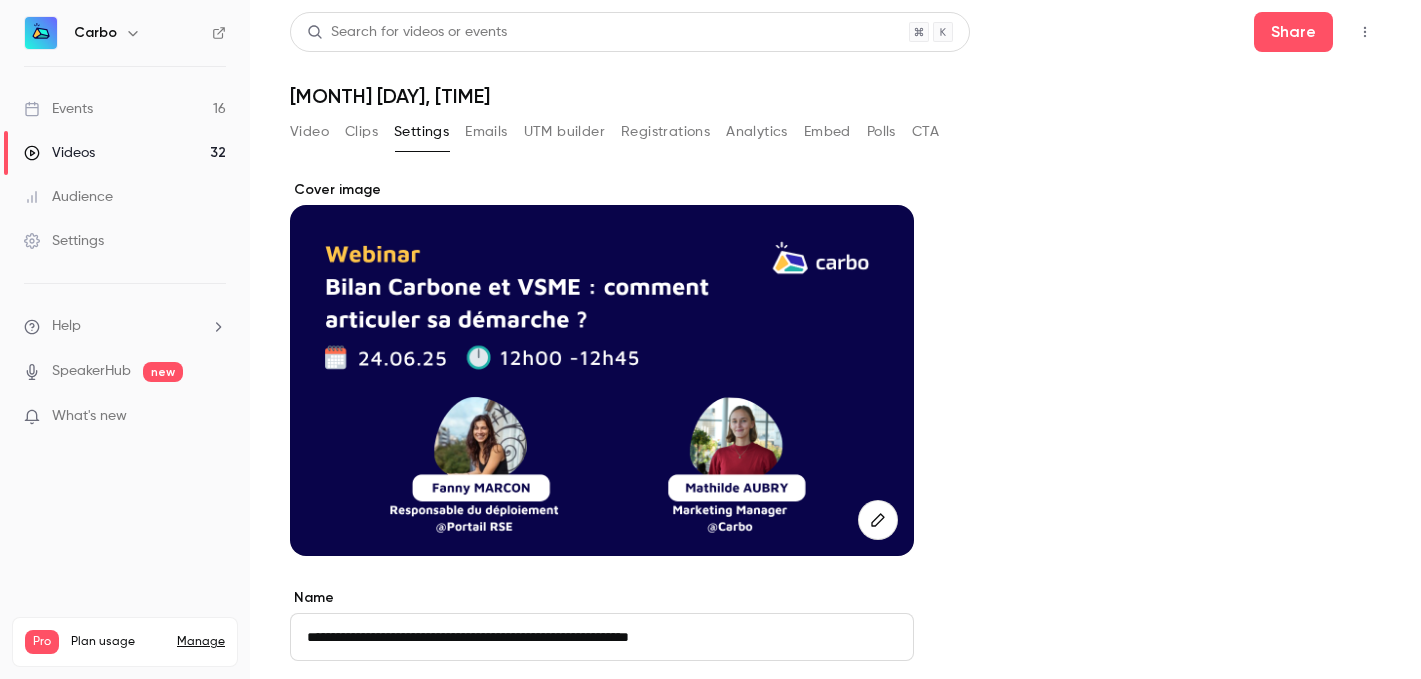 click at bounding box center [602, 380] 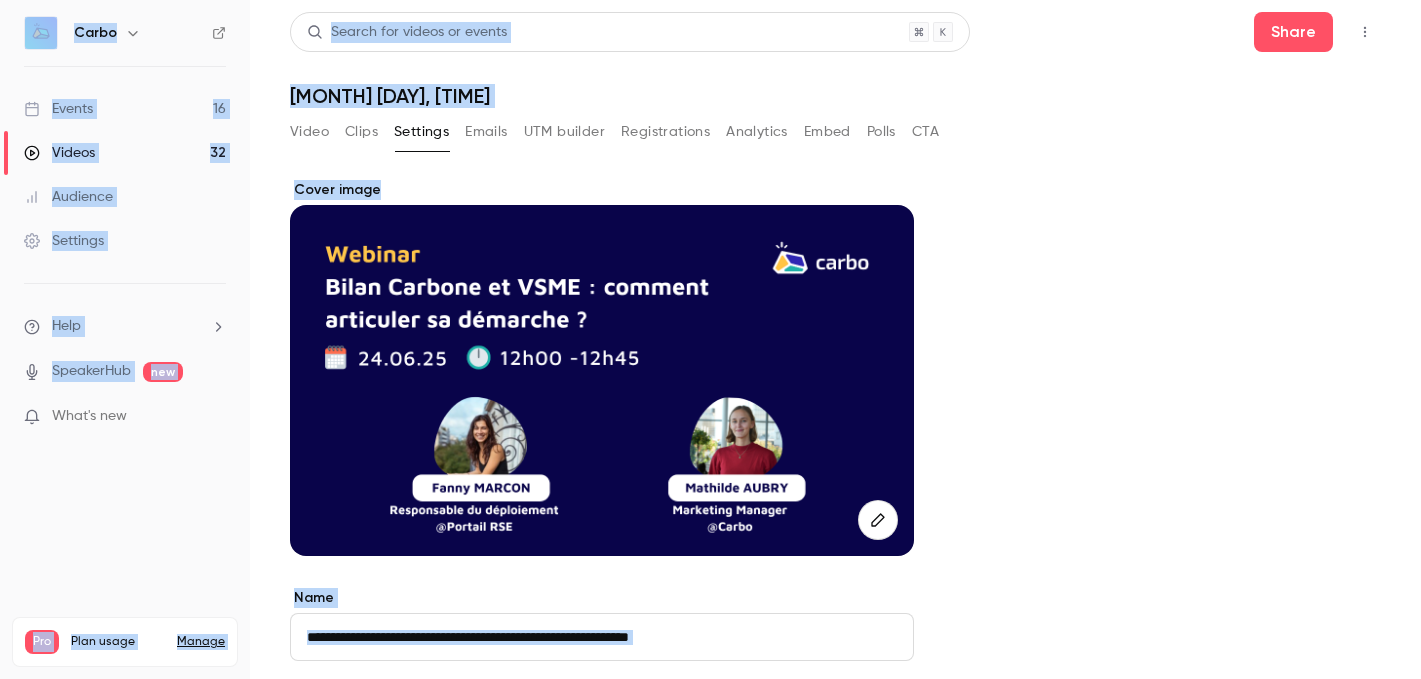 click at bounding box center (602, 380) 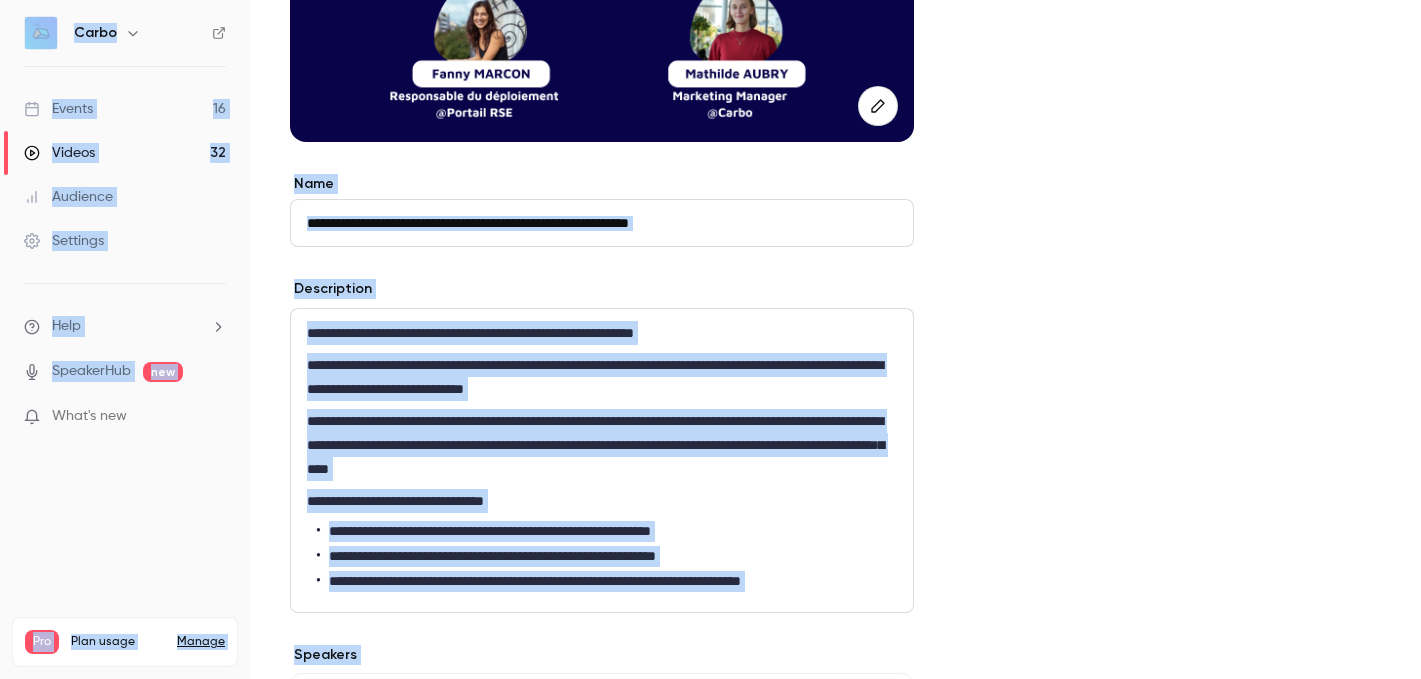 scroll, scrollTop: 519, scrollLeft: 0, axis: vertical 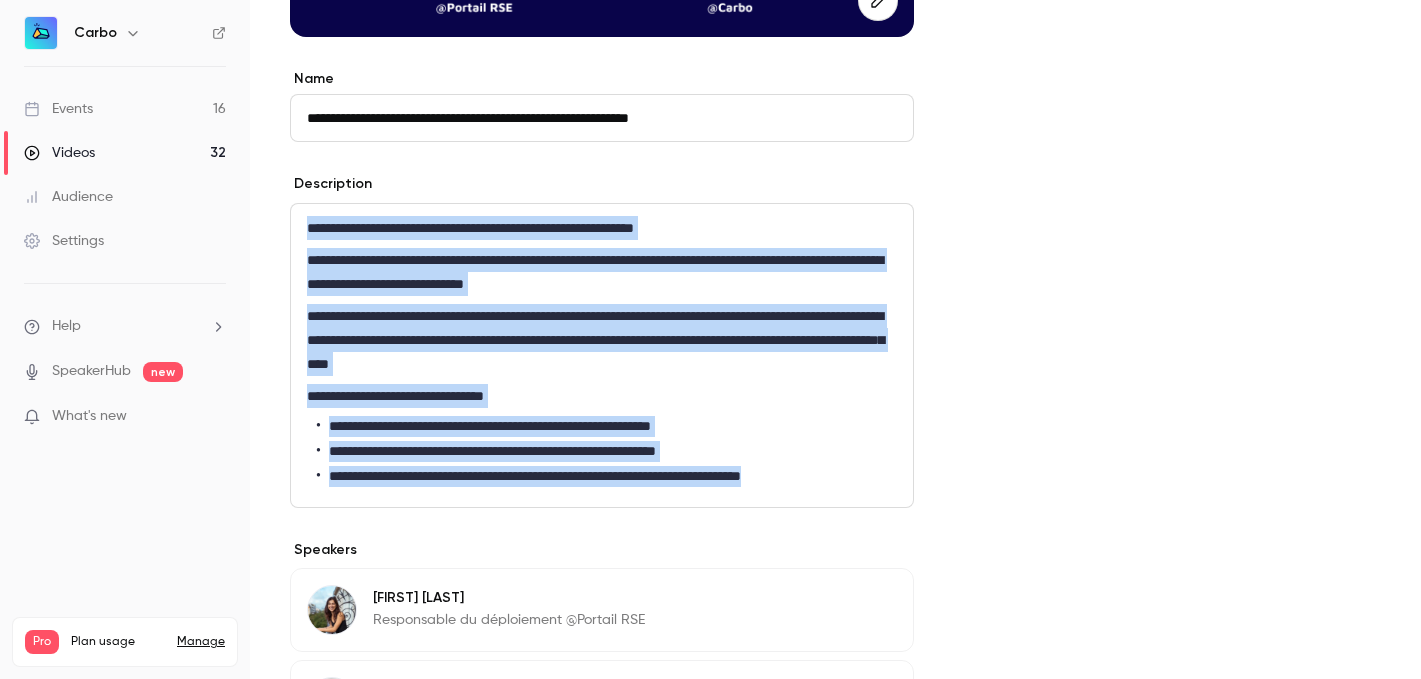 drag, startPoint x: 304, startPoint y: 224, endPoint x: 895, endPoint y: 471, distance: 640.5388 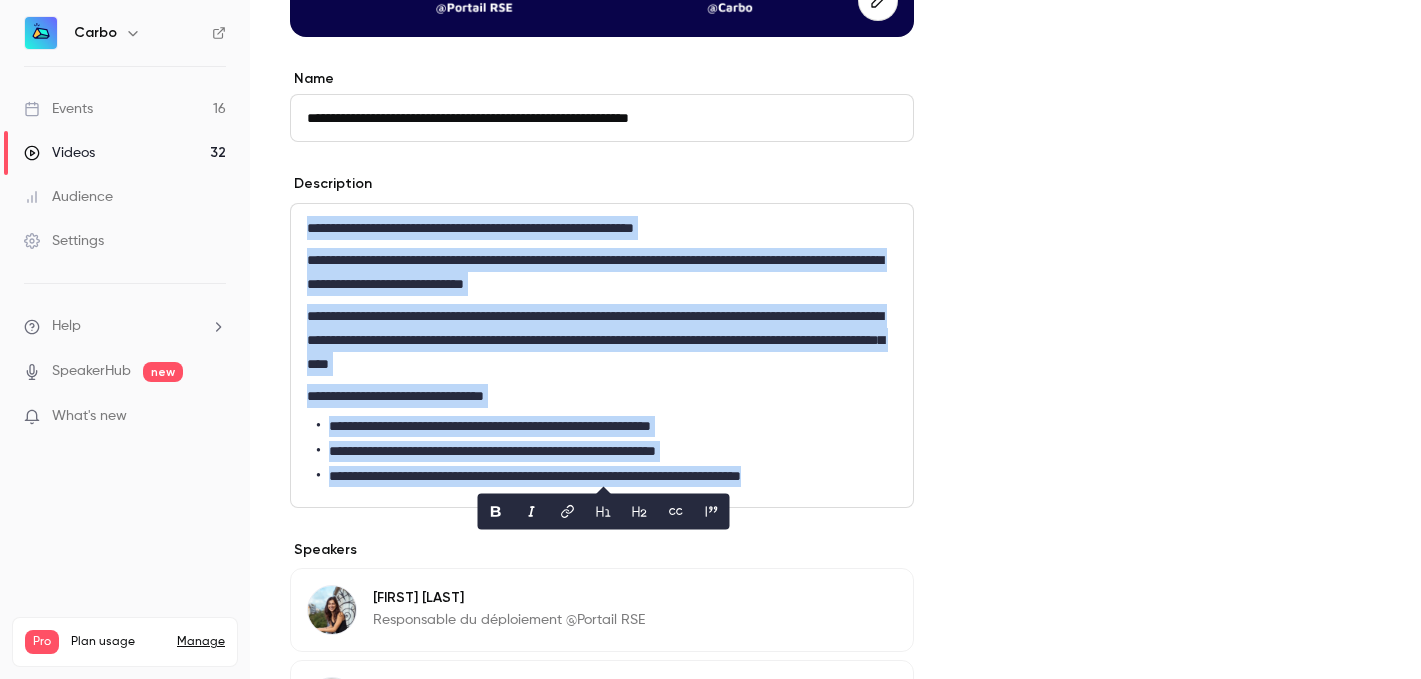 copy on "**********" 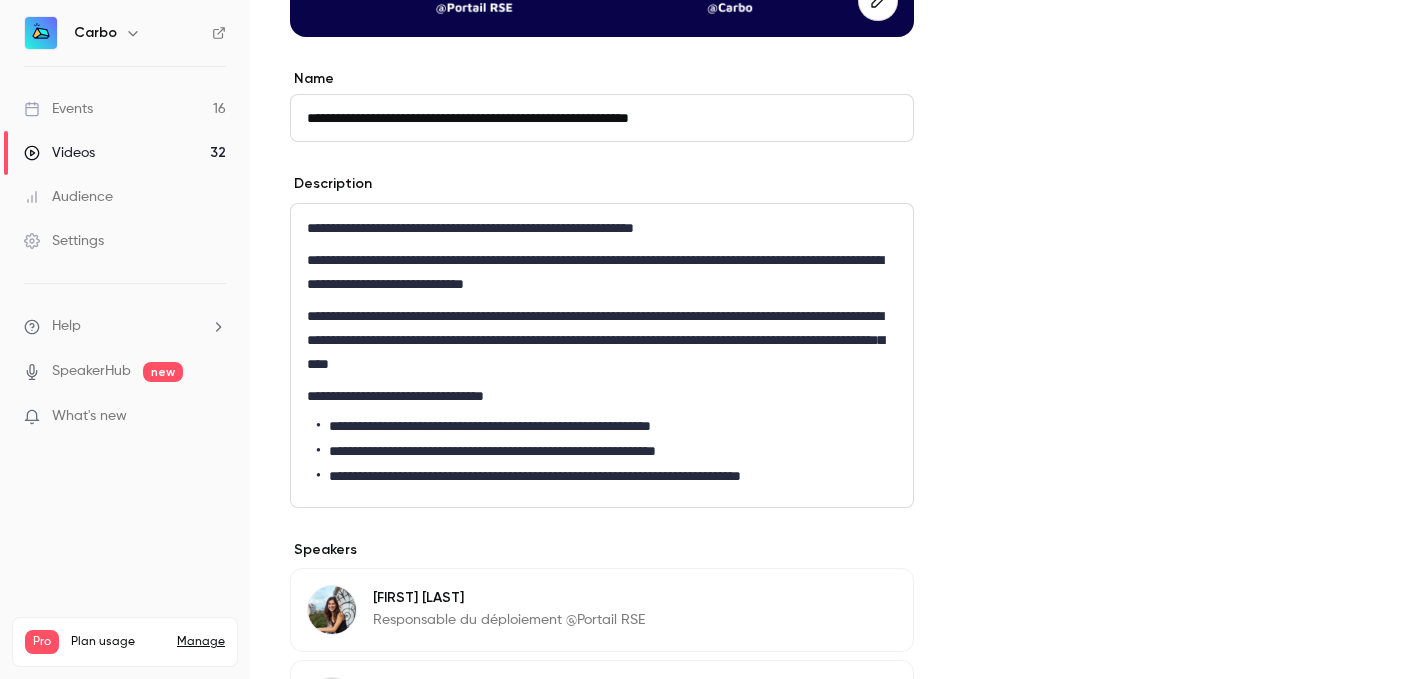 click on "Speakers [FIRST]   [LAST] Responsable du déploiement @Portail RSE Edit [FIRST]   [LAST] Marketing Manager @Carbo Edit Add speaker Advanced settings Cover image" at bounding box center [835, 295] 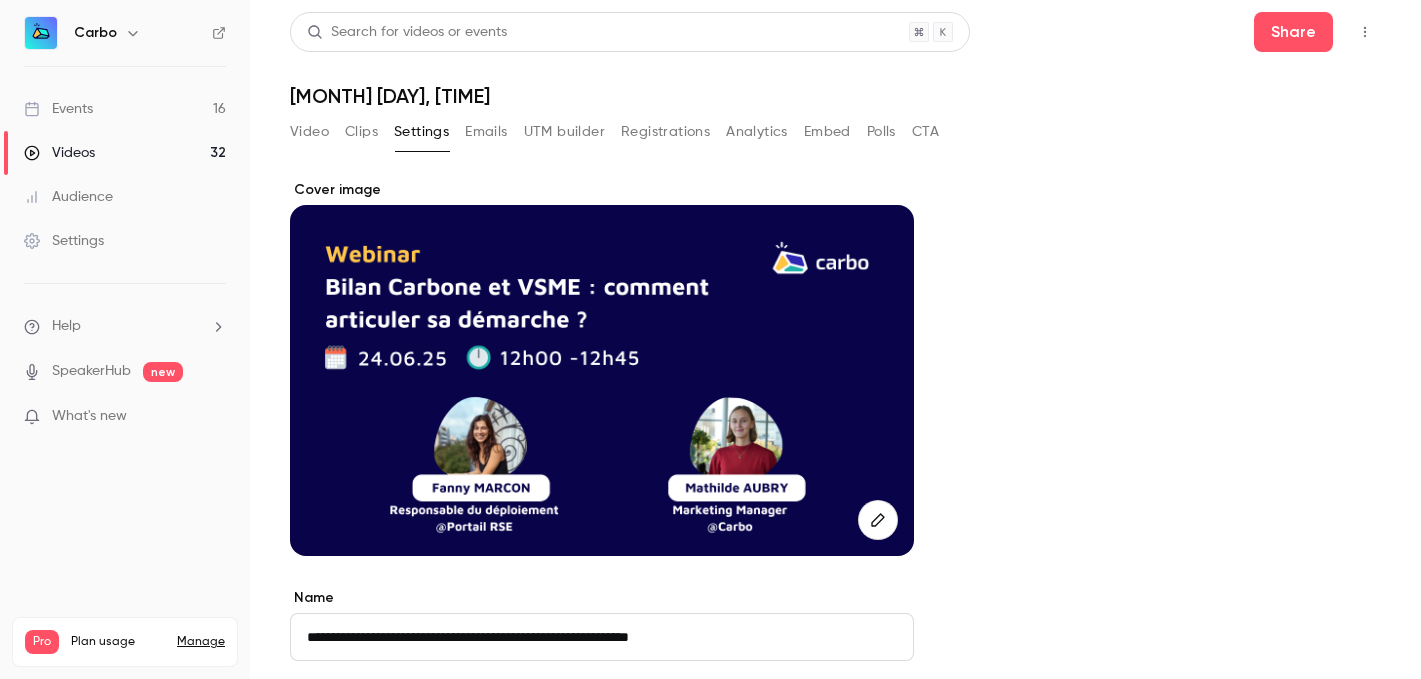 scroll, scrollTop: 400, scrollLeft: 0, axis: vertical 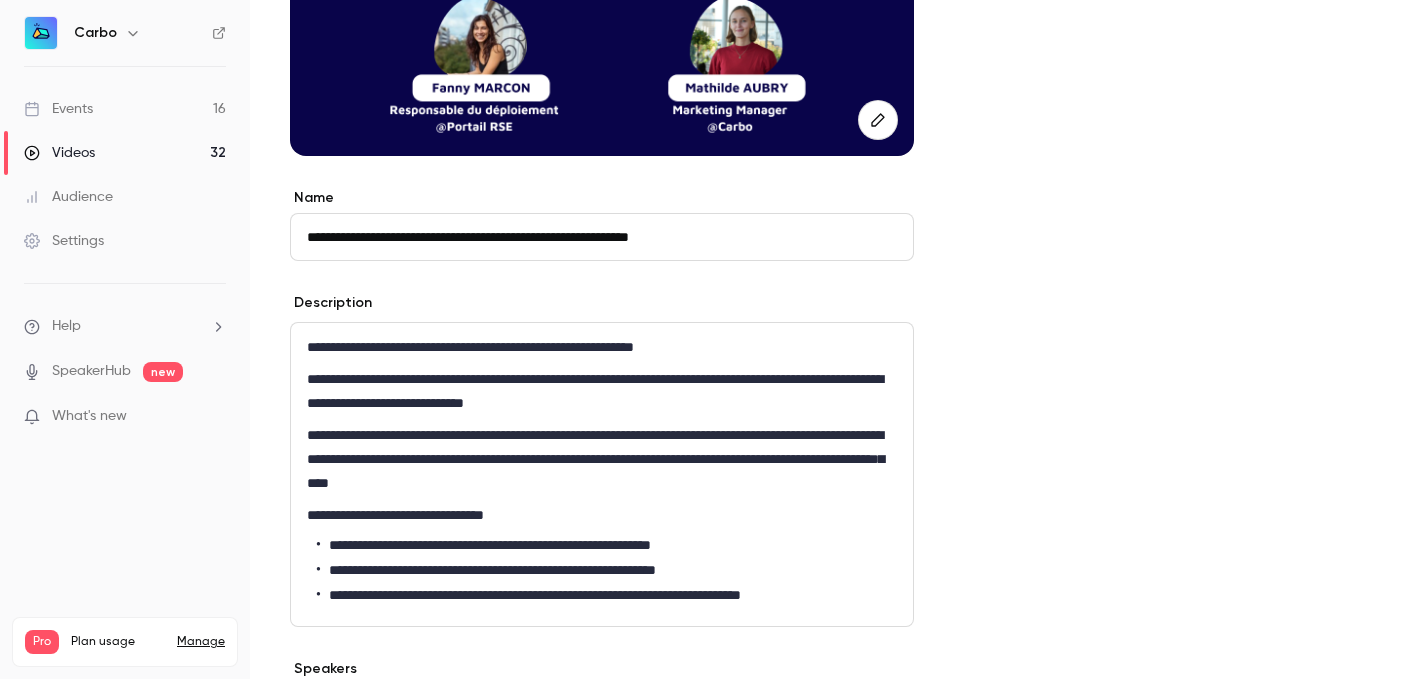 drag, startPoint x: 372, startPoint y: 236, endPoint x: 840, endPoint y: 236, distance: 468 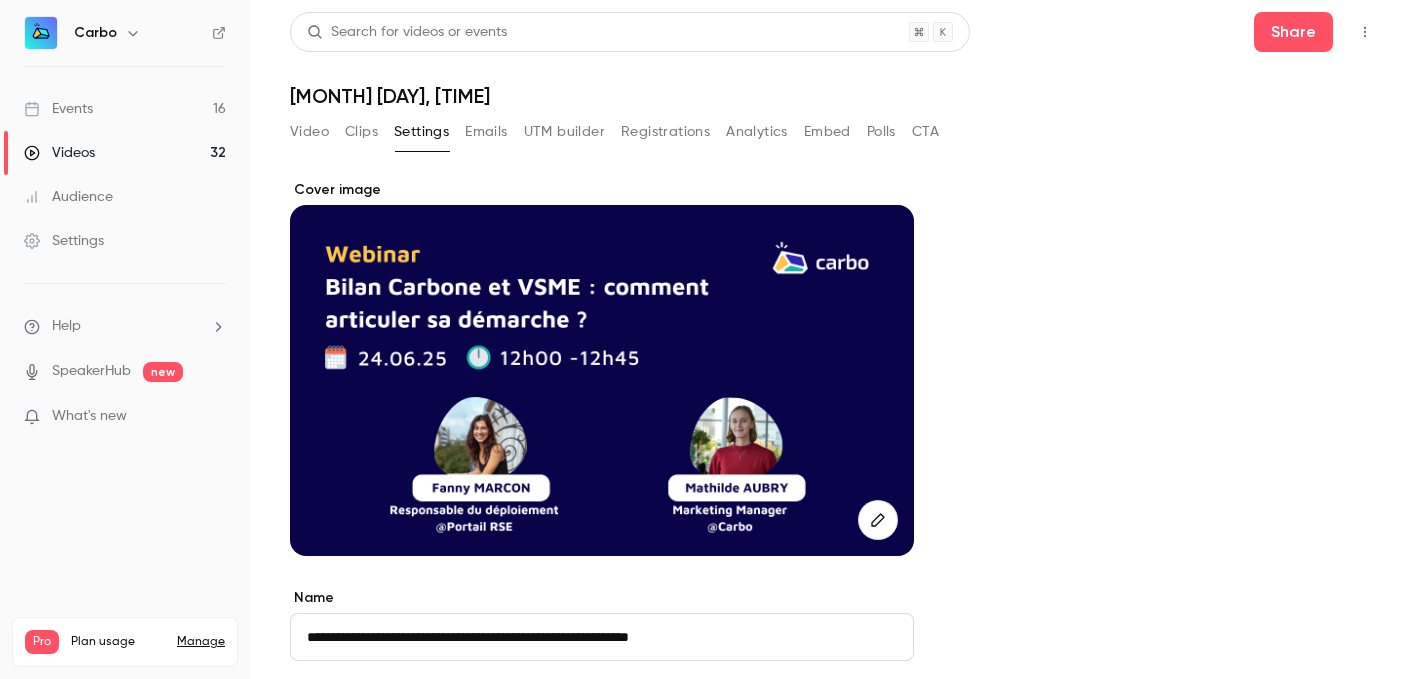 click on "Video" at bounding box center (309, 132) 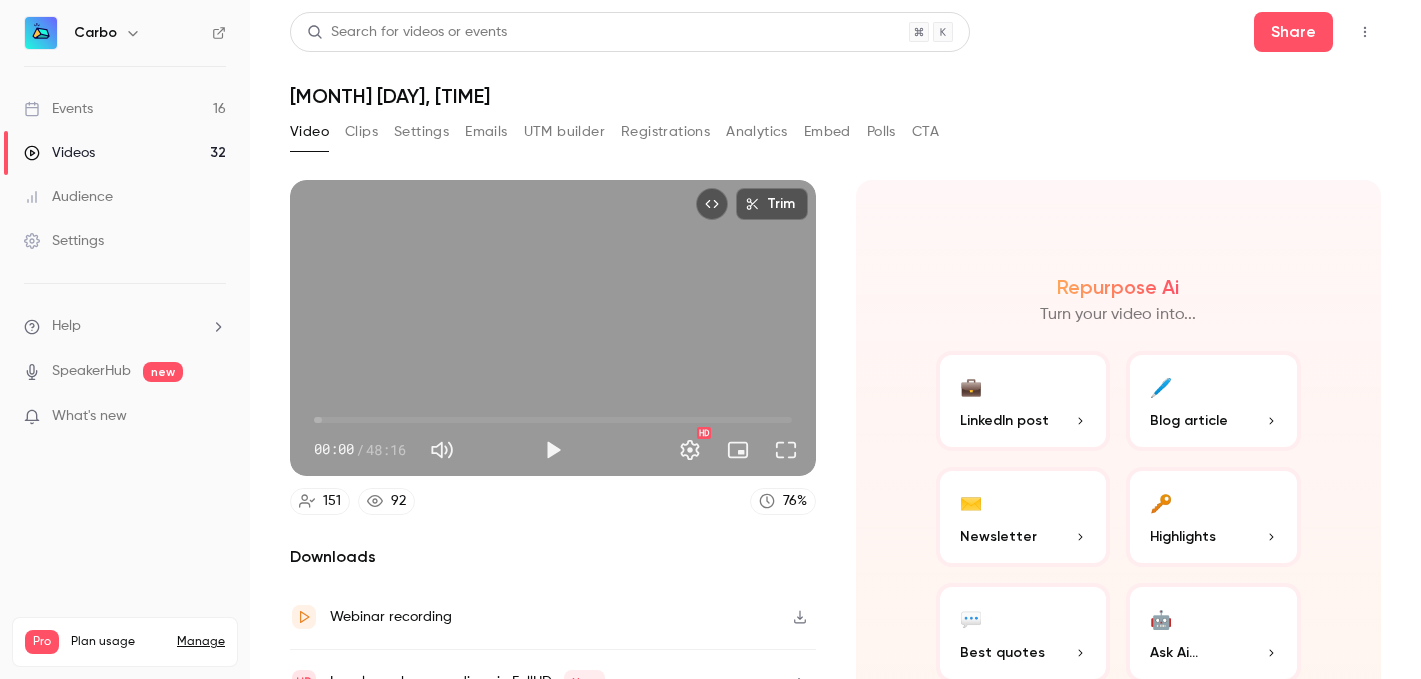 click on "Videos 32" at bounding box center [125, 153] 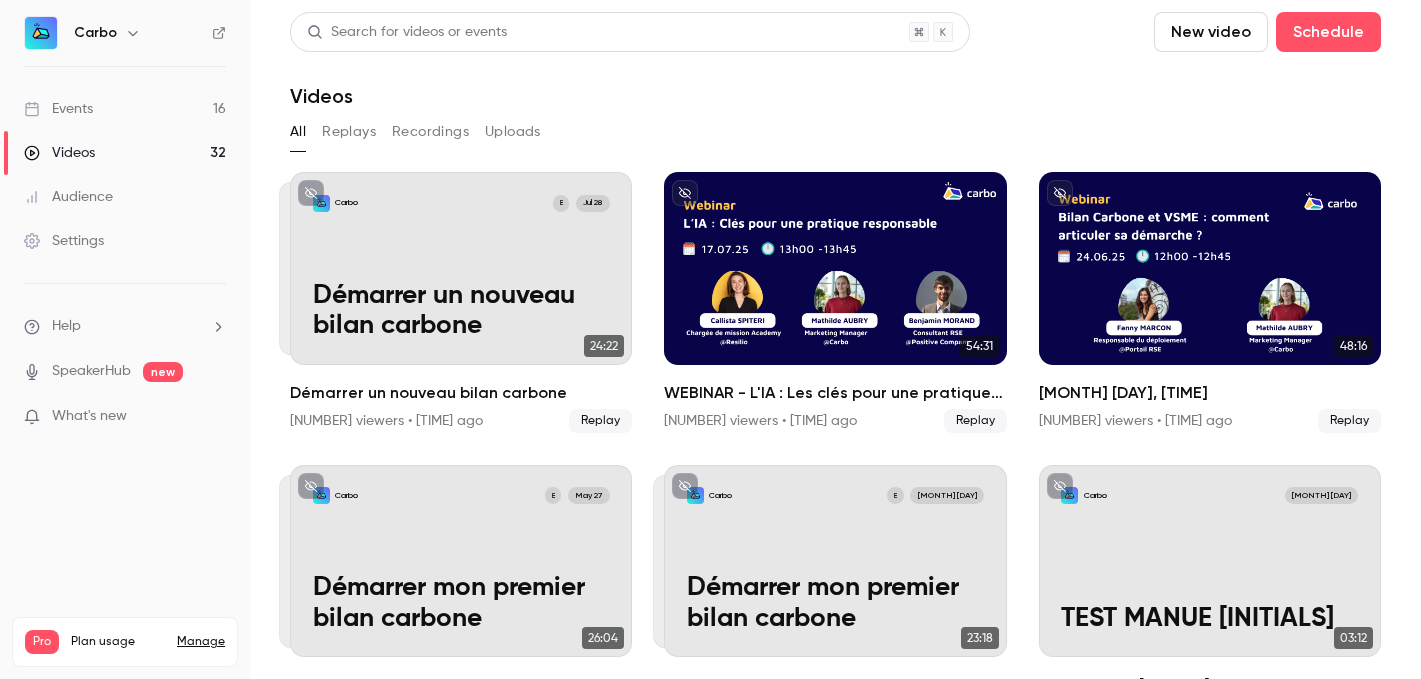 click on "Replays" at bounding box center [349, 132] 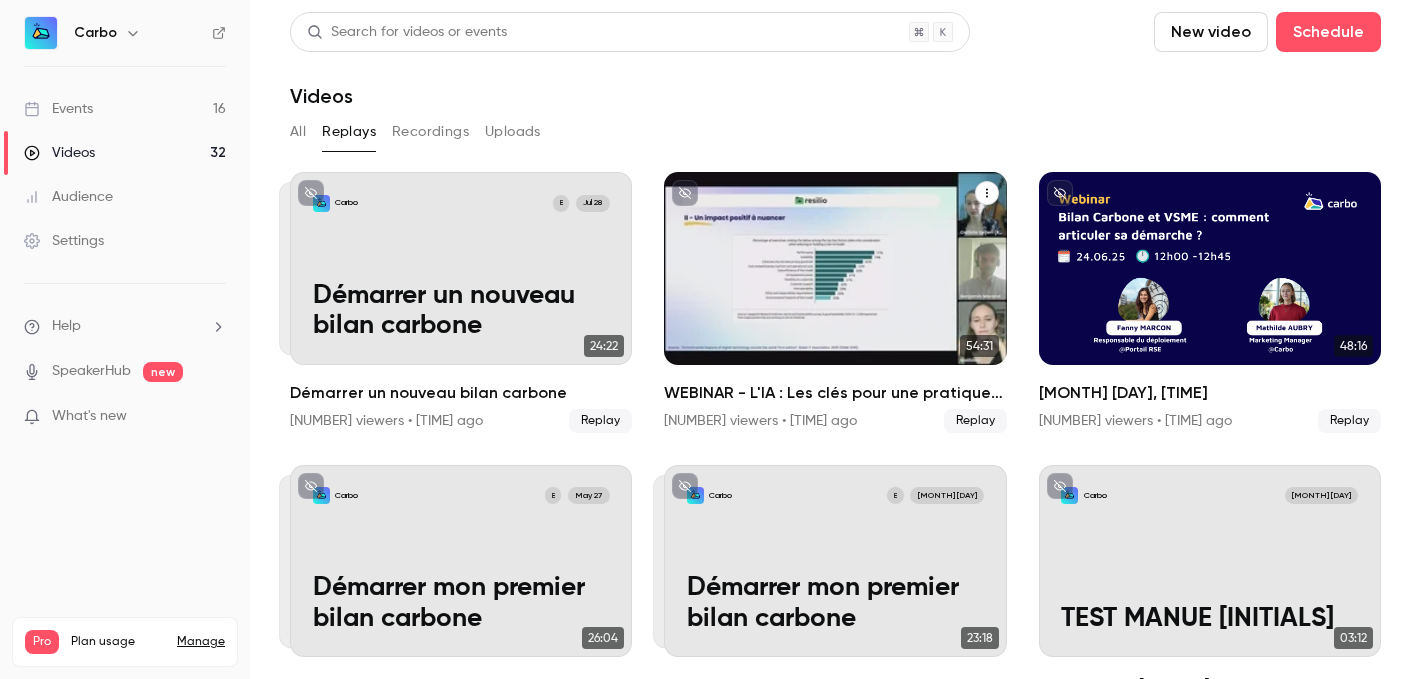 scroll, scrollTop: 354, scrollLeft: 0, axis: vertical 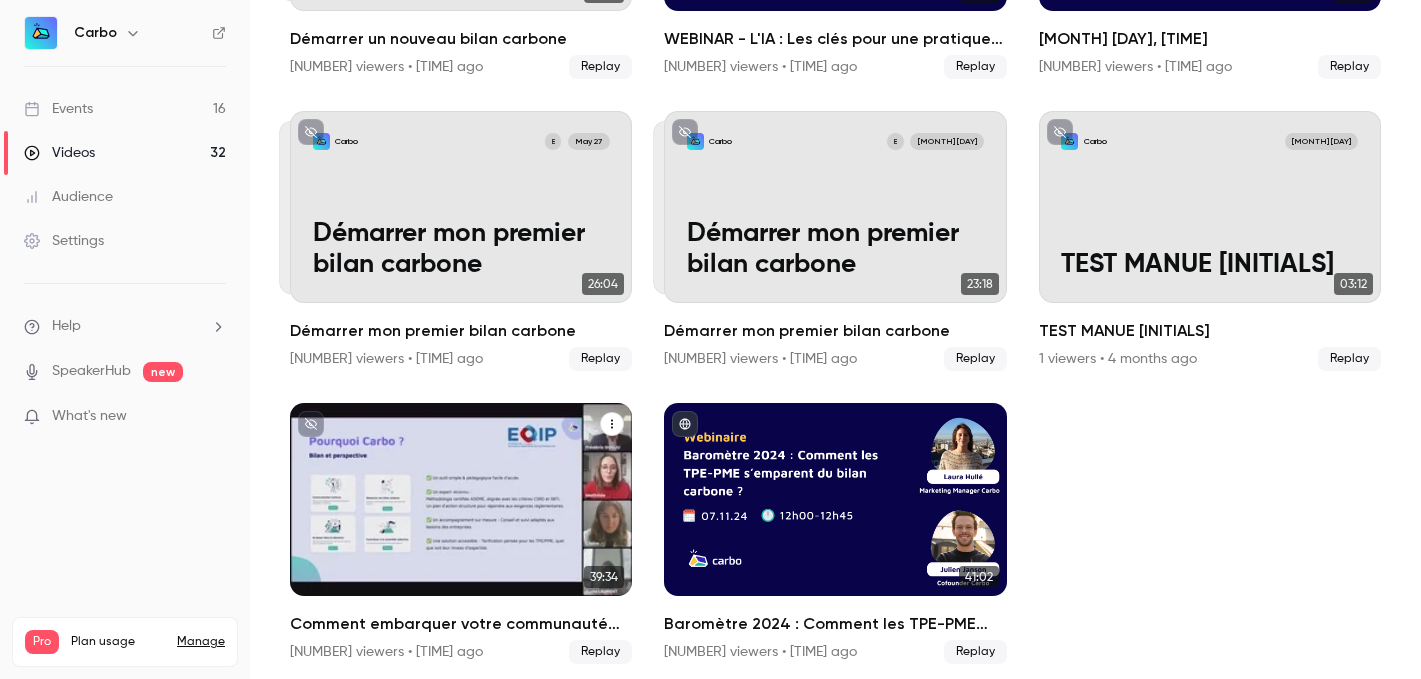 click at bounding box center (461, 499) 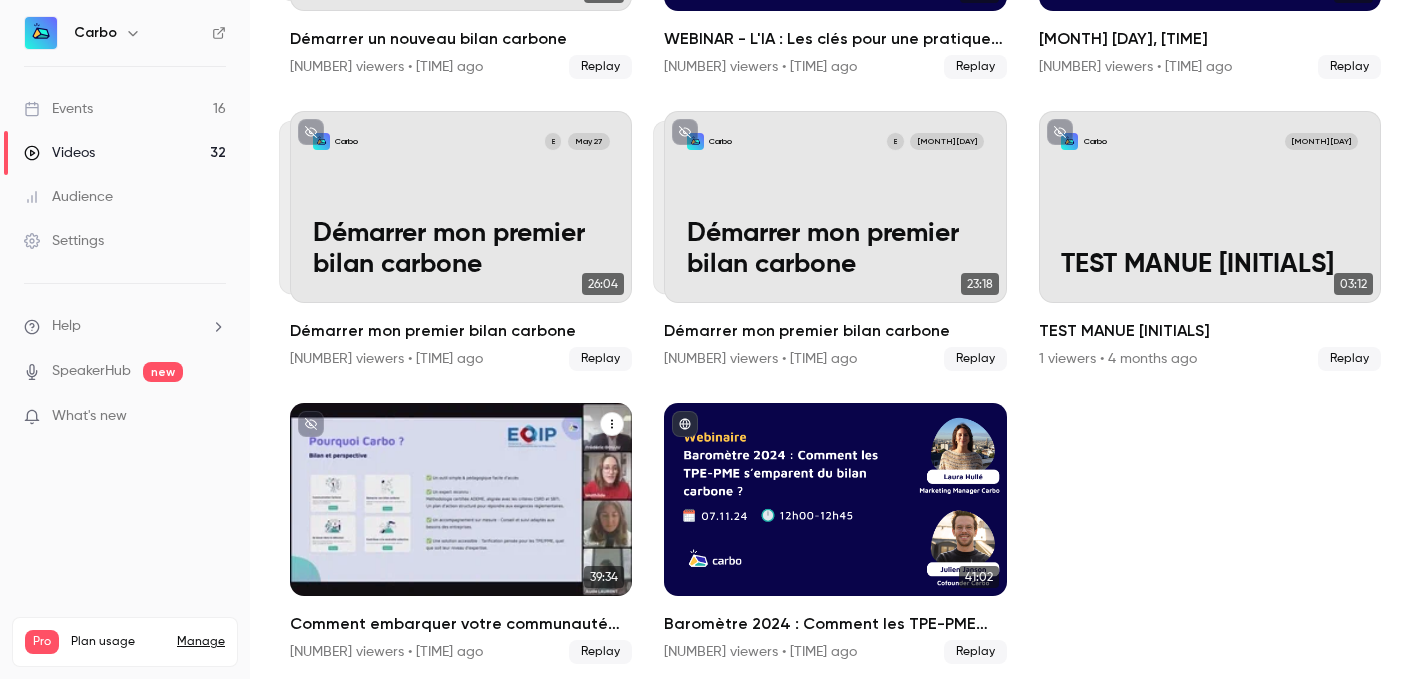 scroll, scrollTop: 0, scrollLeft: 0, axis: both 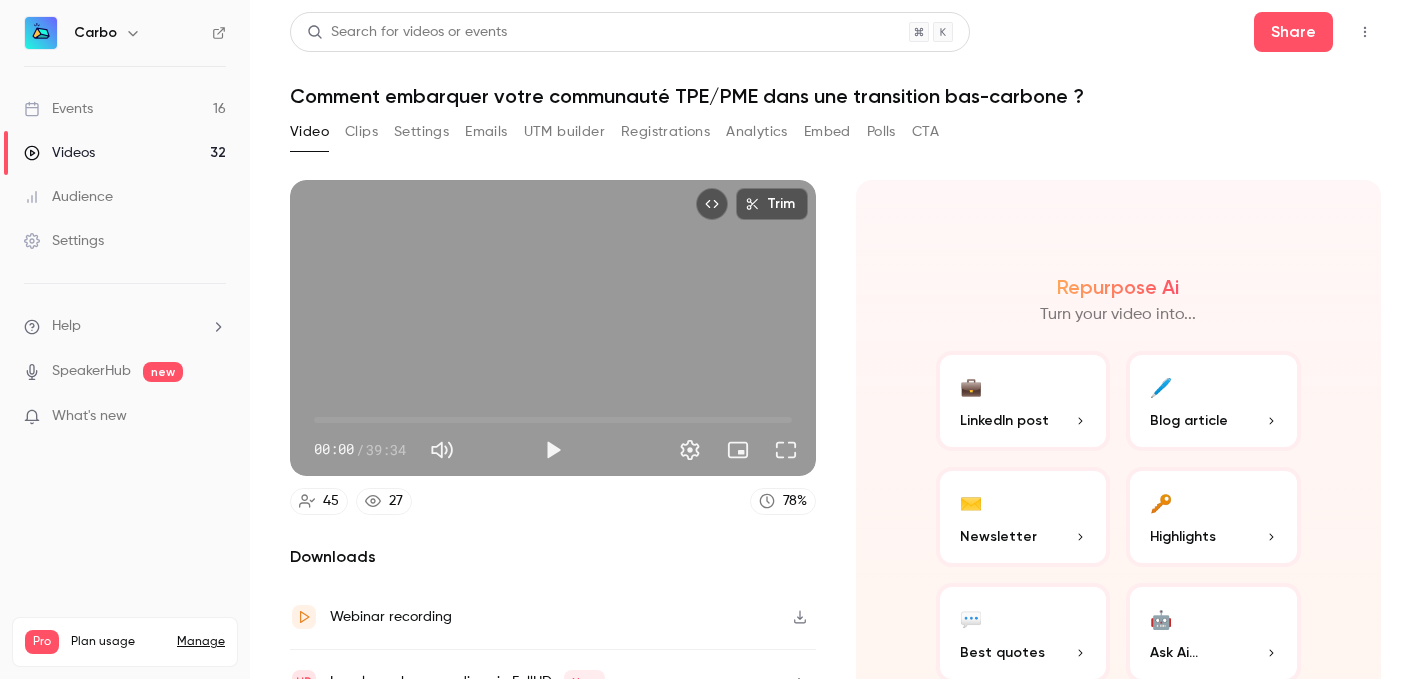 click 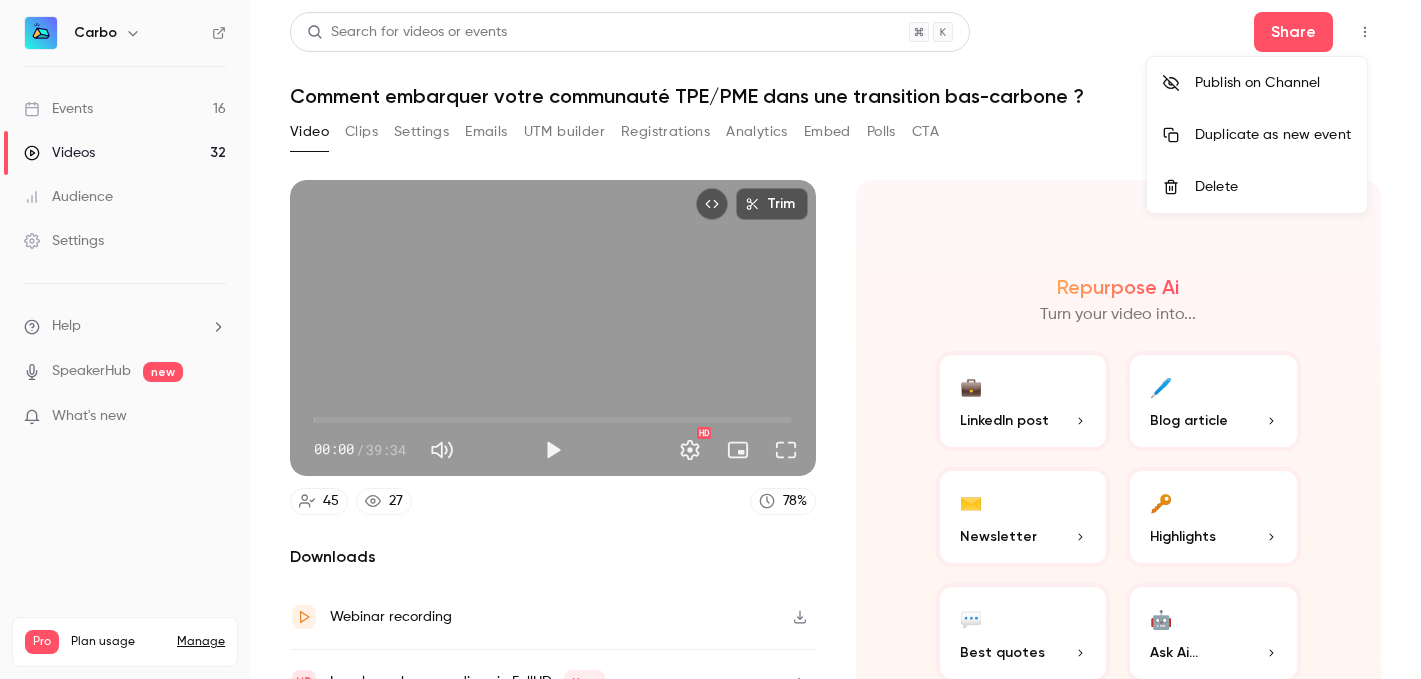 click at bounding box center [710, 339] 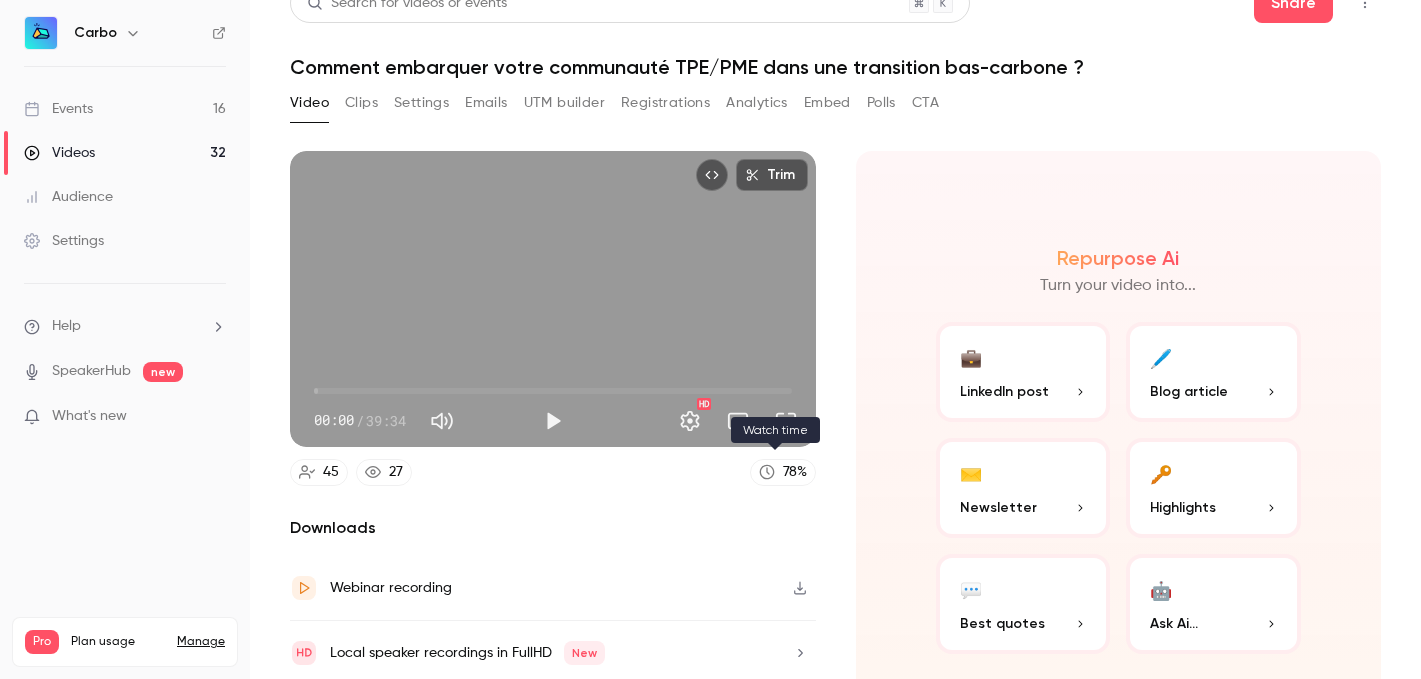 scroll, scrollTop: 31, scrollLeft: 0, axis: vertical 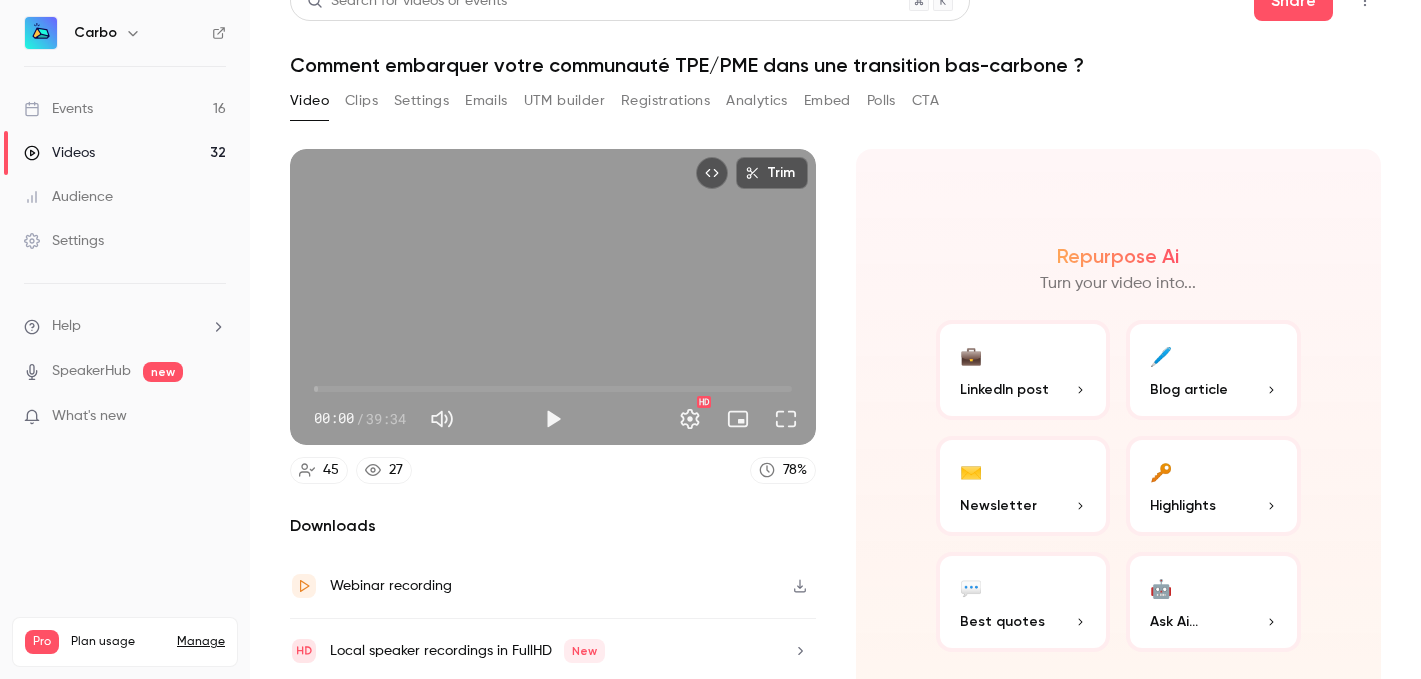click 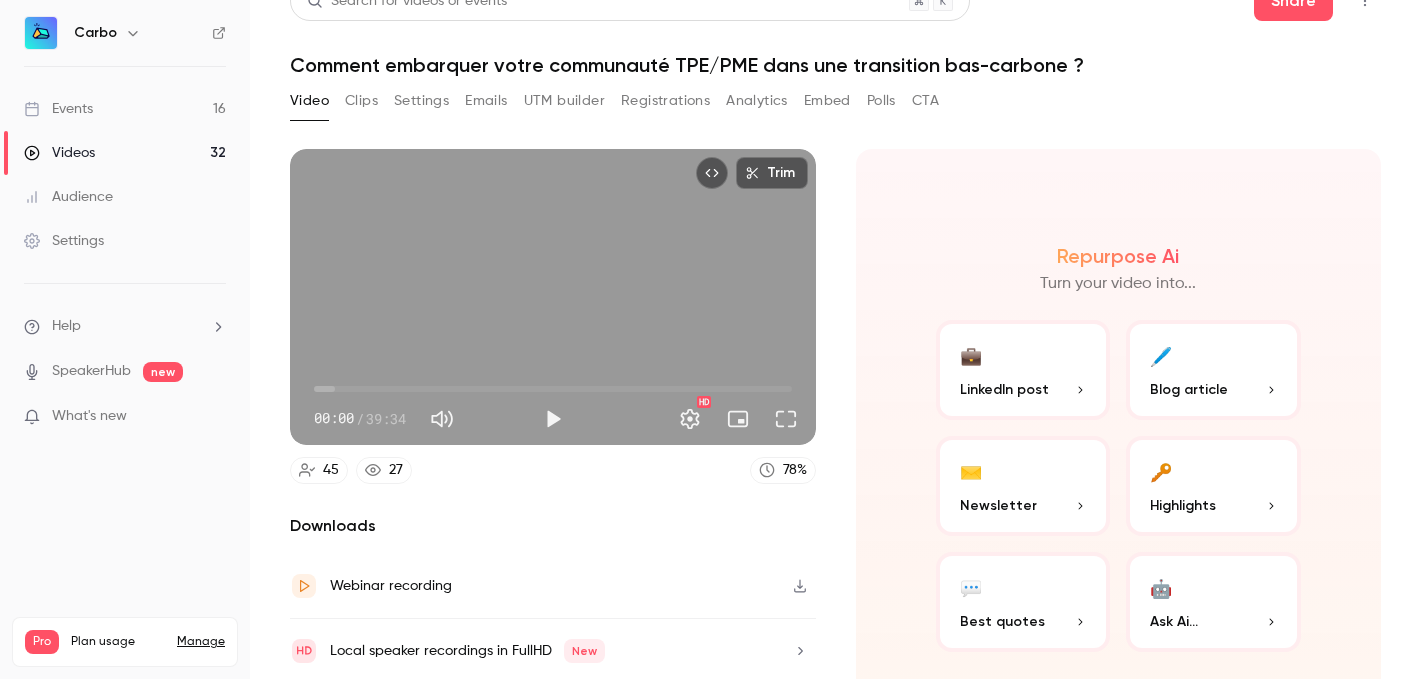 click on "Video Clips Settings Emails UTM builder Registrations Analytics Embed Polls CTA" at bounding box center (614, 105) 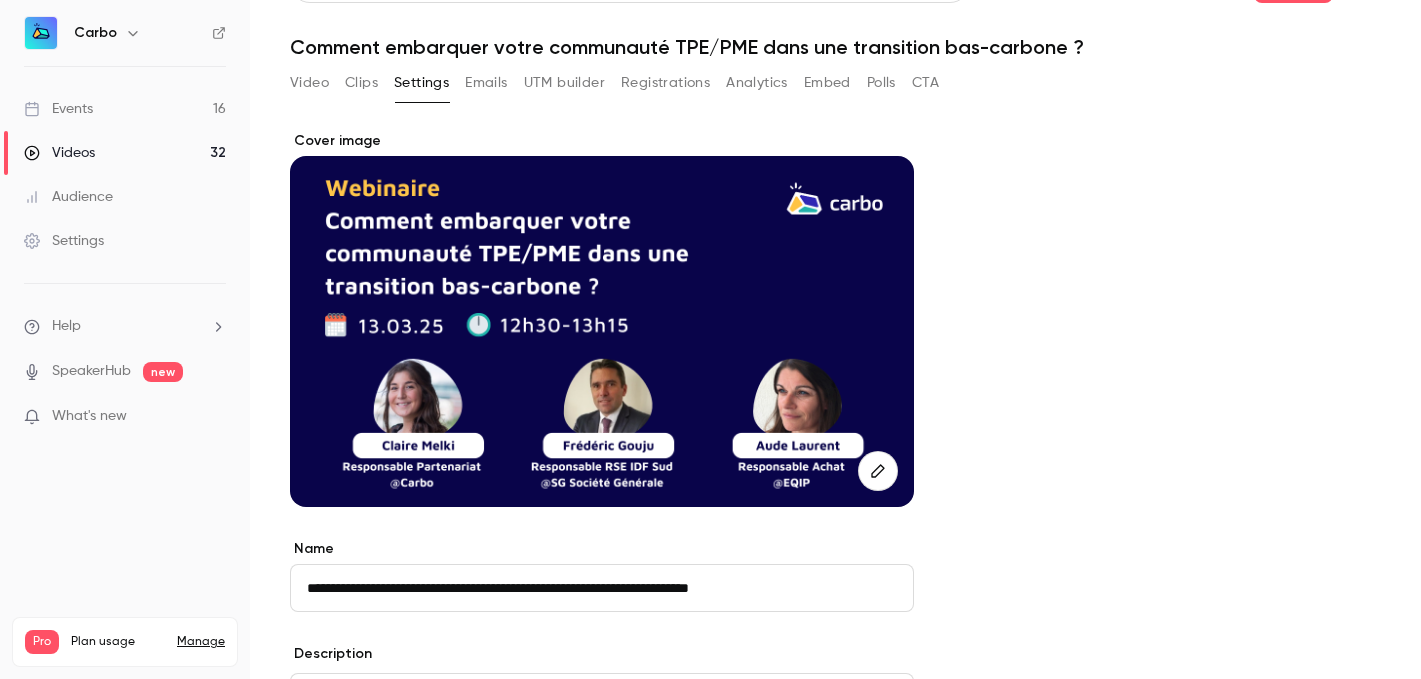 scroll, scrollTop: 70, scrollLeft: 0, axis: vertical 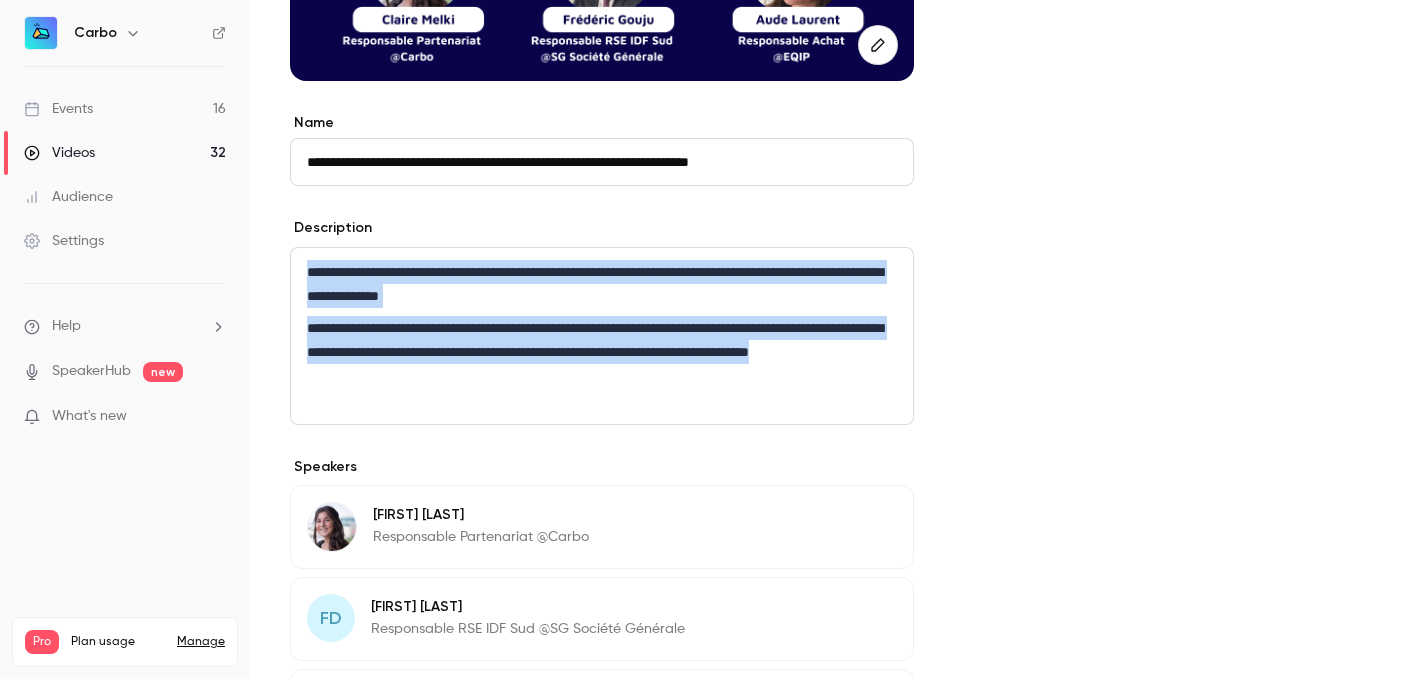 drag, startPoint x: 554, startPoint y: 390, endPoint x: 282, endPoint y: 261, distance: 301.03986 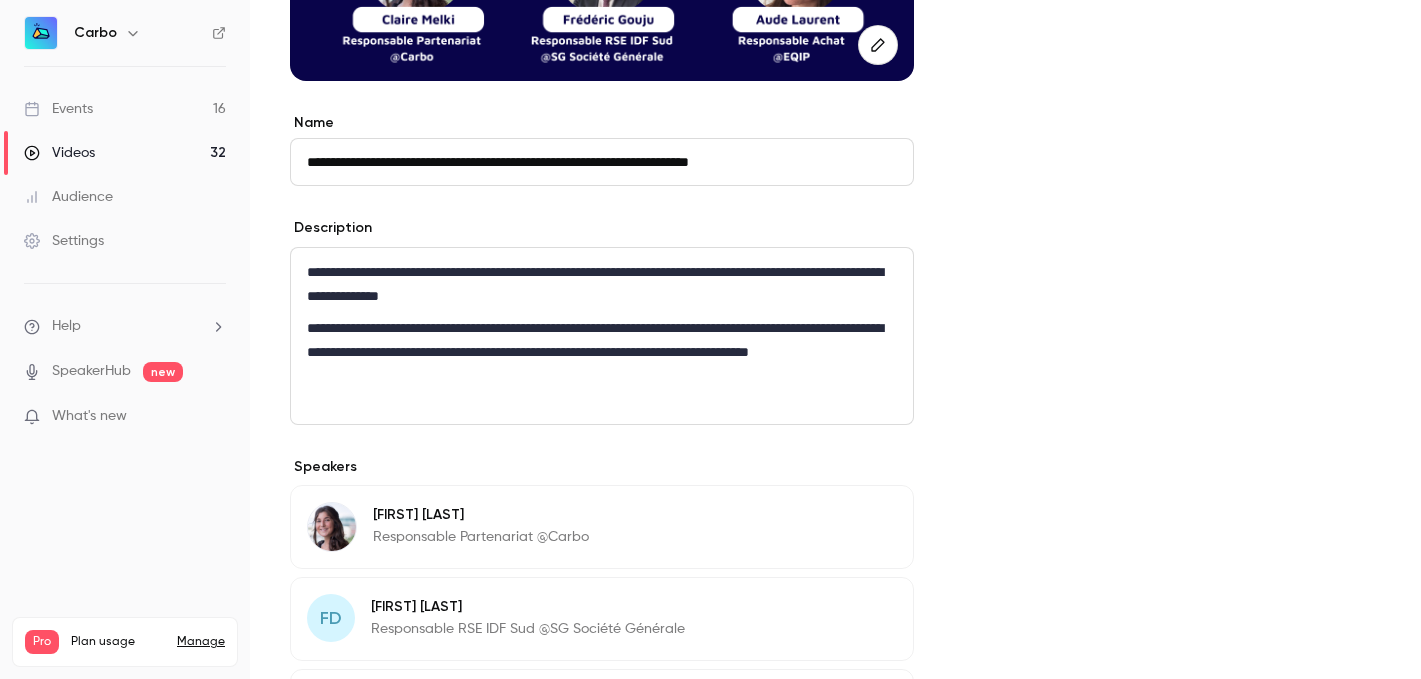 click on "Speakers [FIRST]   [LAST] Responsable Partenariat @Carbo Edit FD [FIRST]   [LAST] Responsable RSE IDF Sud @SG Société Générale Edit AL [FIRST]   [LAST] Responsable Achat @EQIP Edit Add speaker Advanced settings Cover image" at bounding box center [835, 322] 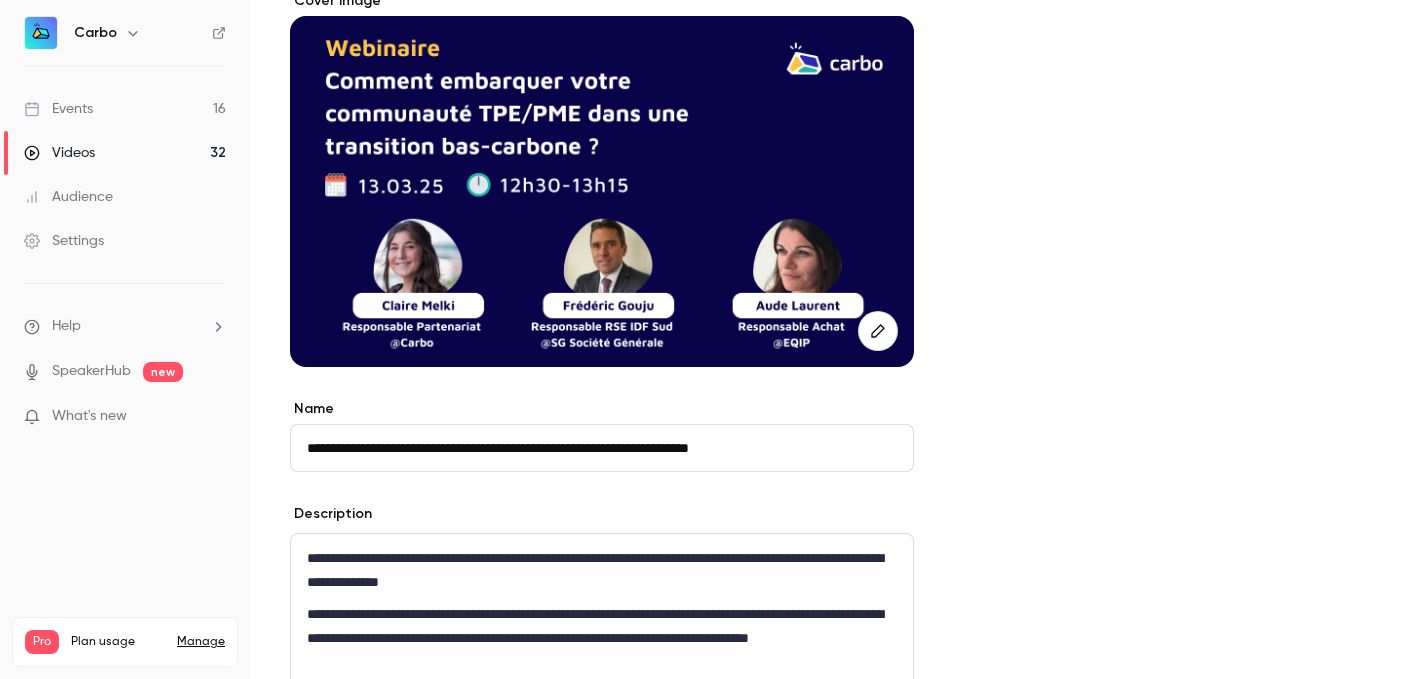 scroll, scrollTop: 191, scrollLeft: 0, axis: vertical 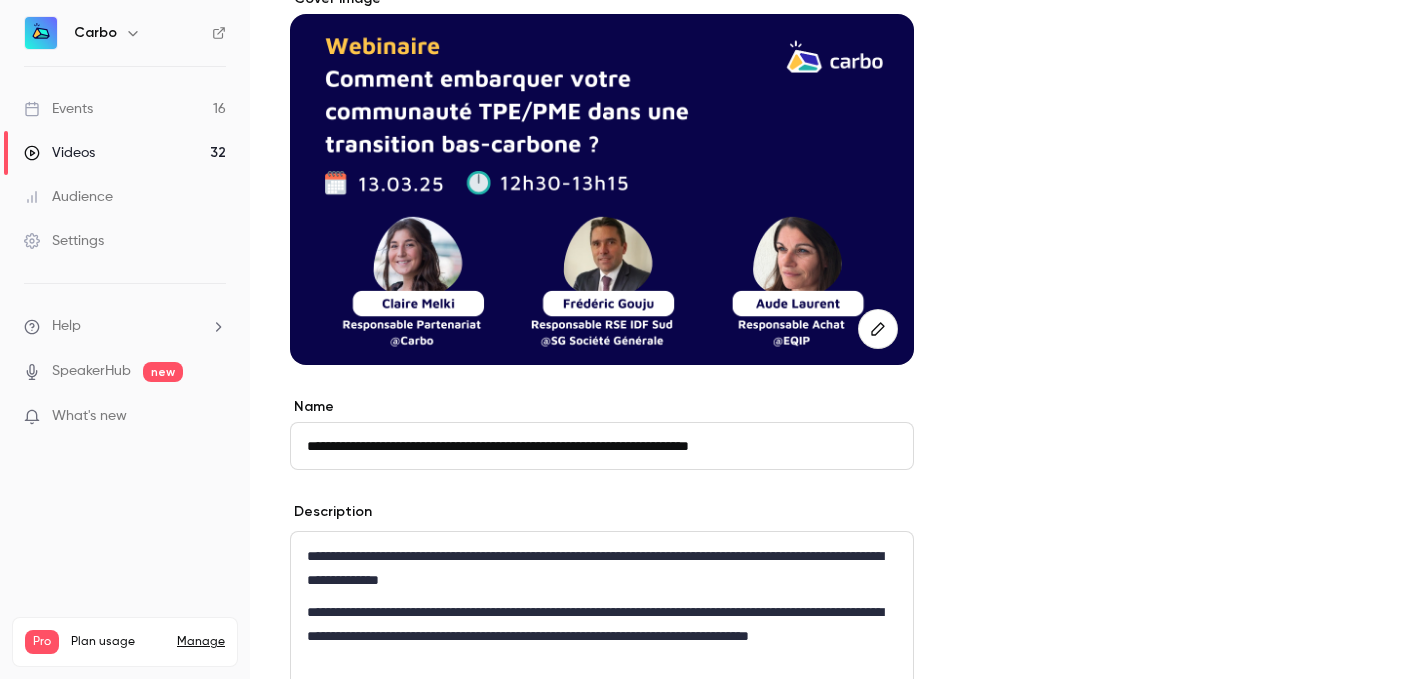 drag, startPoint x: 308, startPoint y: 444, endPoint x: 792, endPoint y: 414, distance: 484.92886 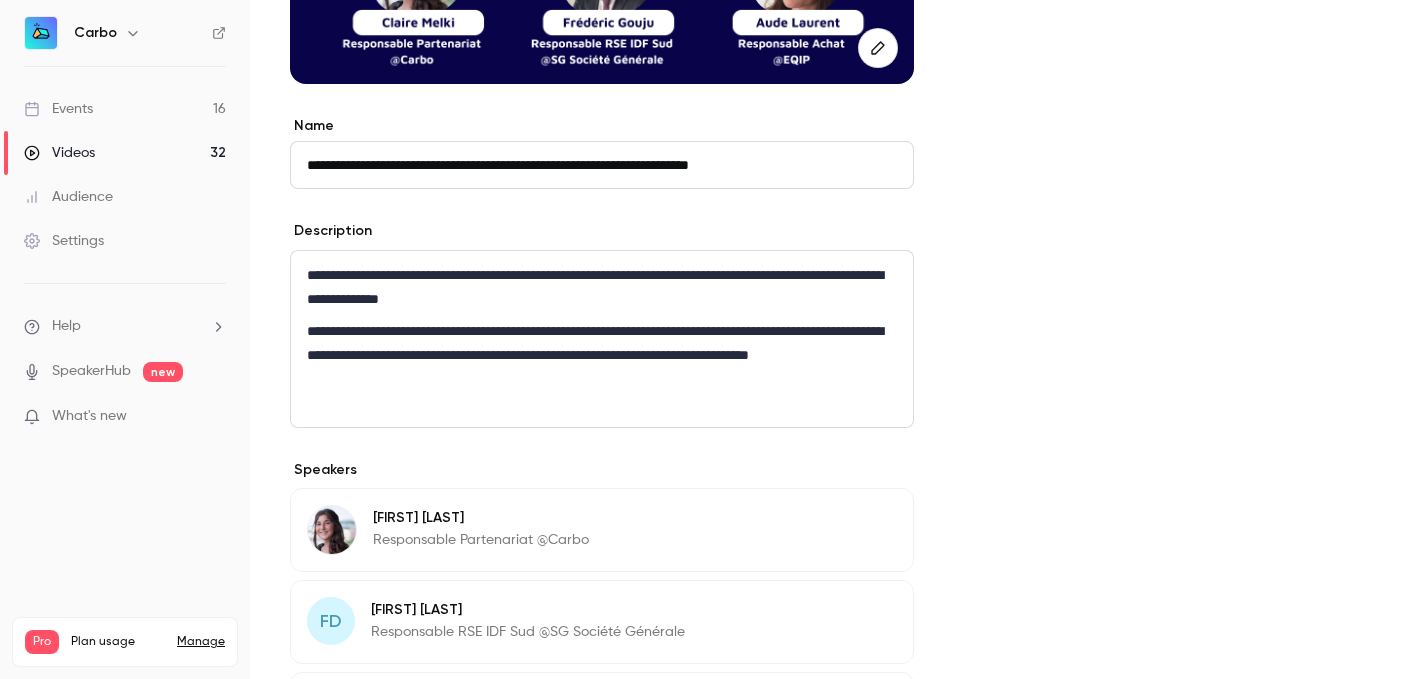 scroll, scrollTop: 510, scrollLeft: 0, axis: vertical 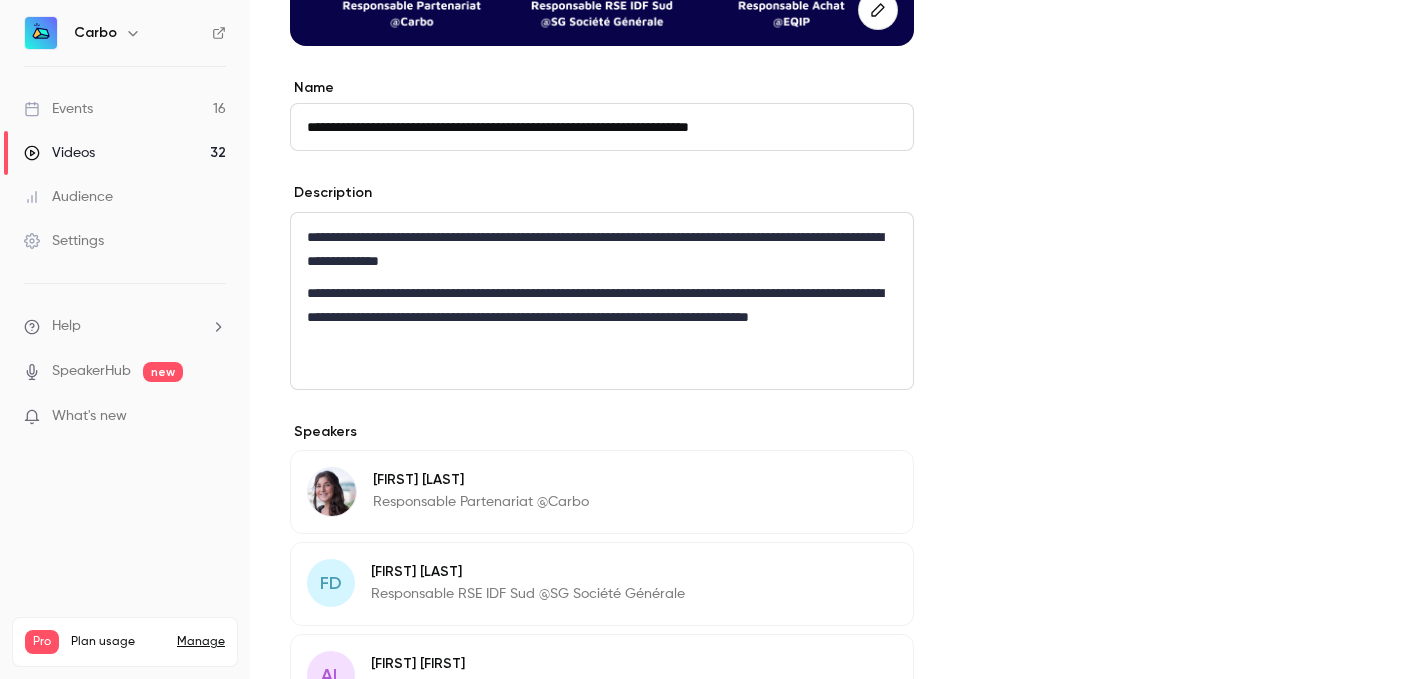 click on "**********" at bounding box center (602, 317) 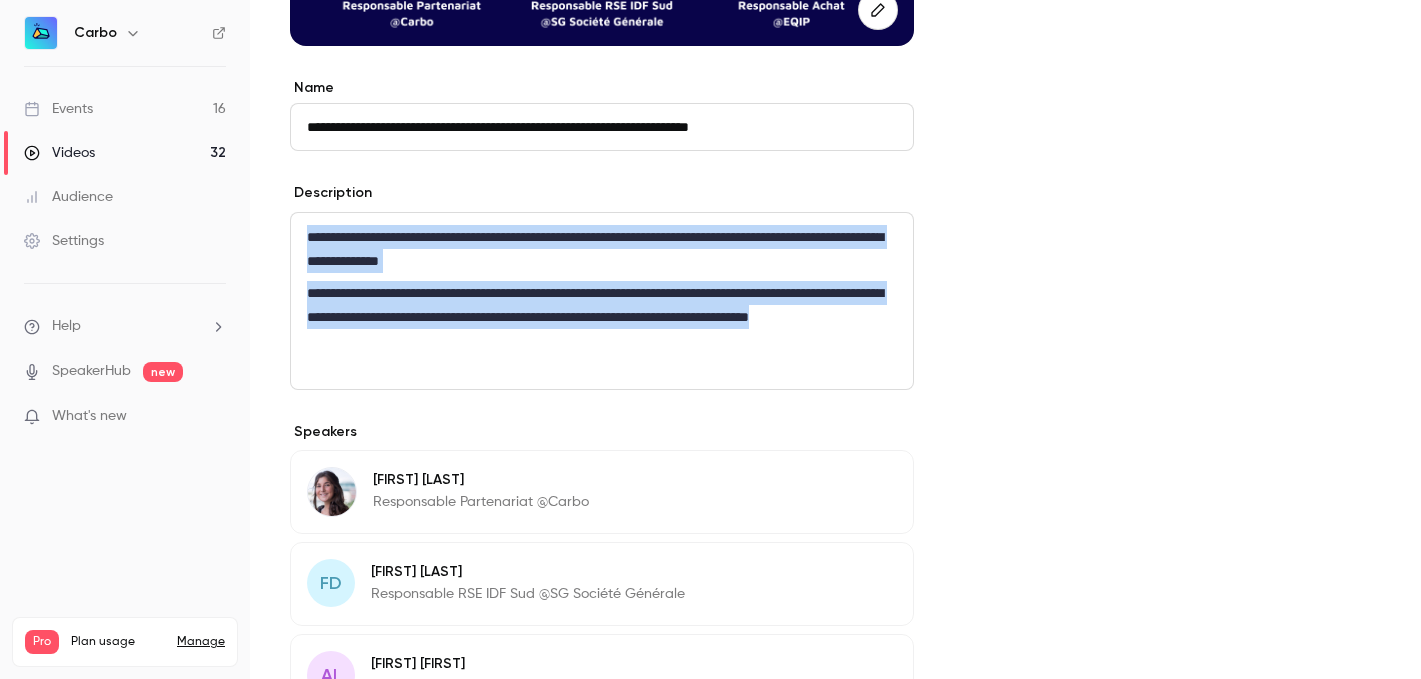drag, startPoint x: 564, startPoint y: 345, endPoint x: 314, endPoint y: 210, distance: 284.12146 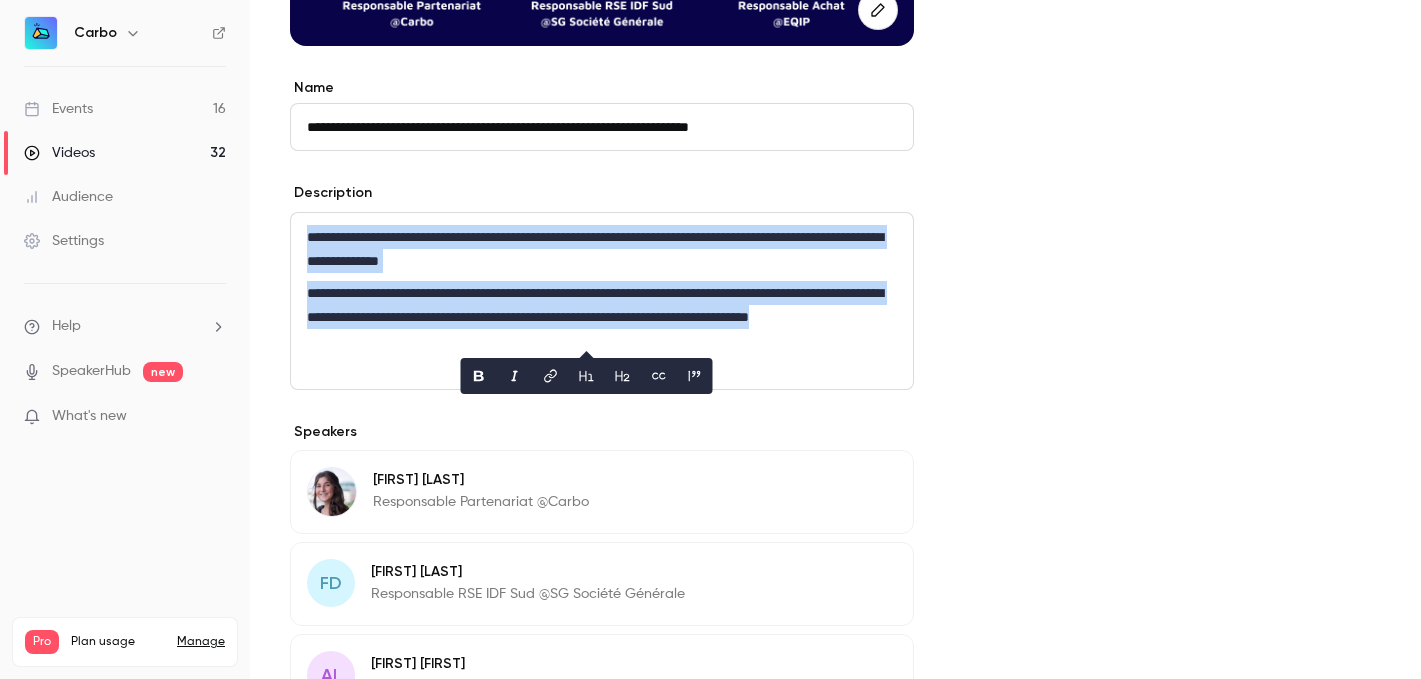 copy on "**********" 